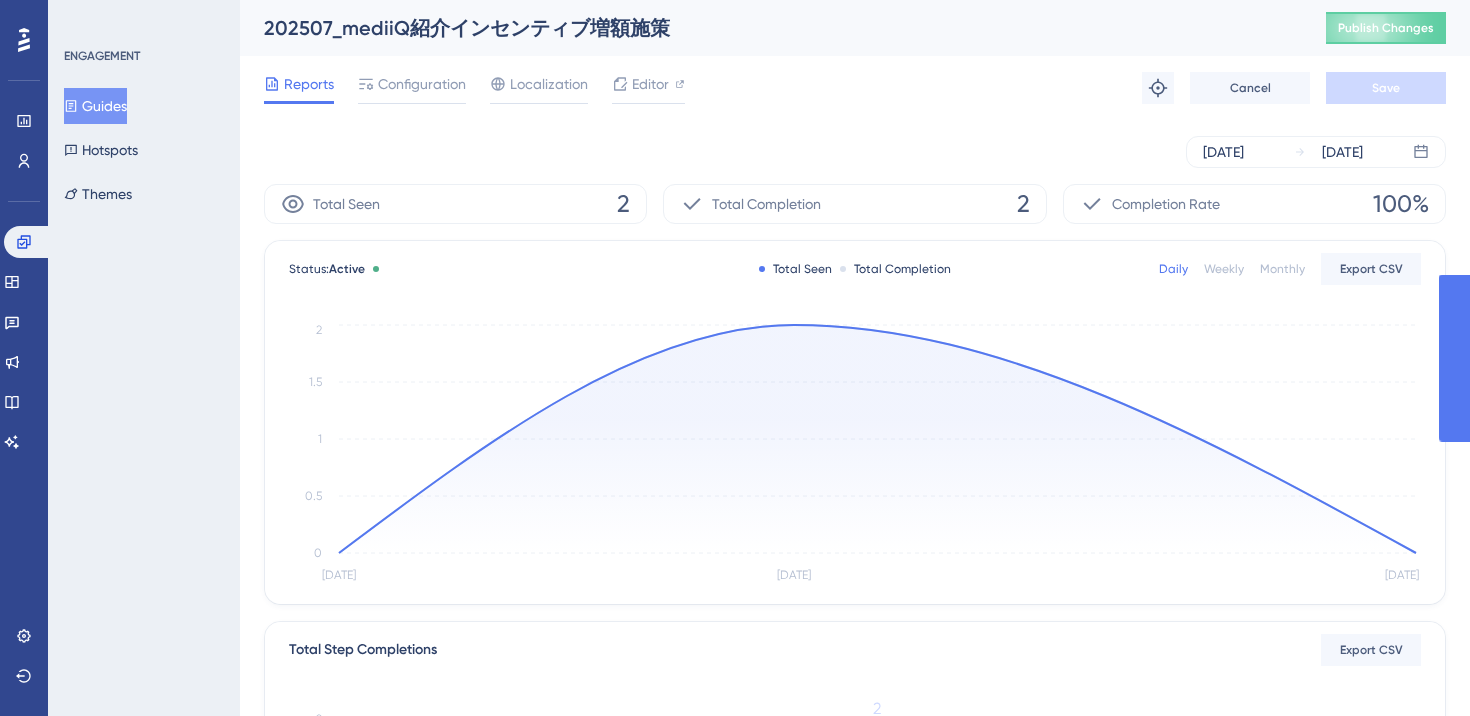 scroll, scrollTop: 0, scrollLeft: 0, axis: both 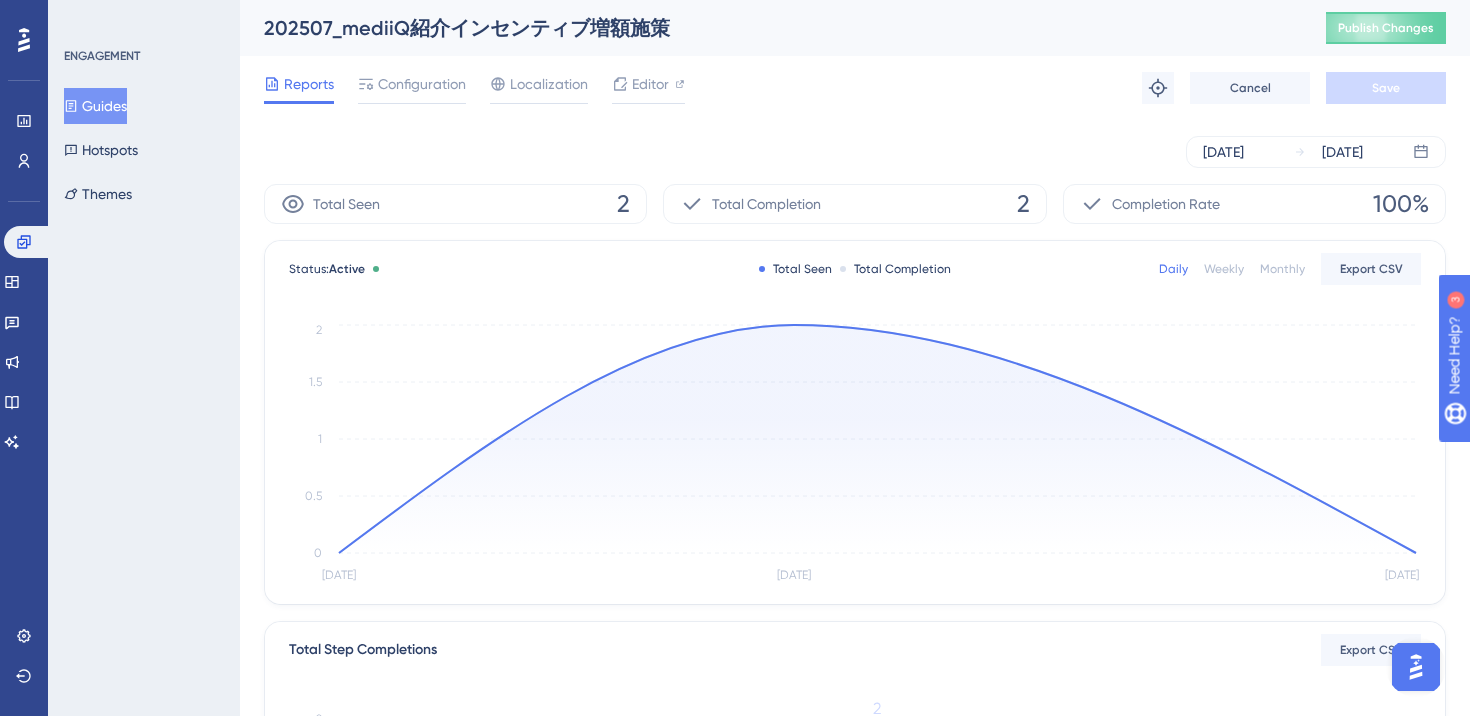 click on "Guides" at bounding box center [95, 106] 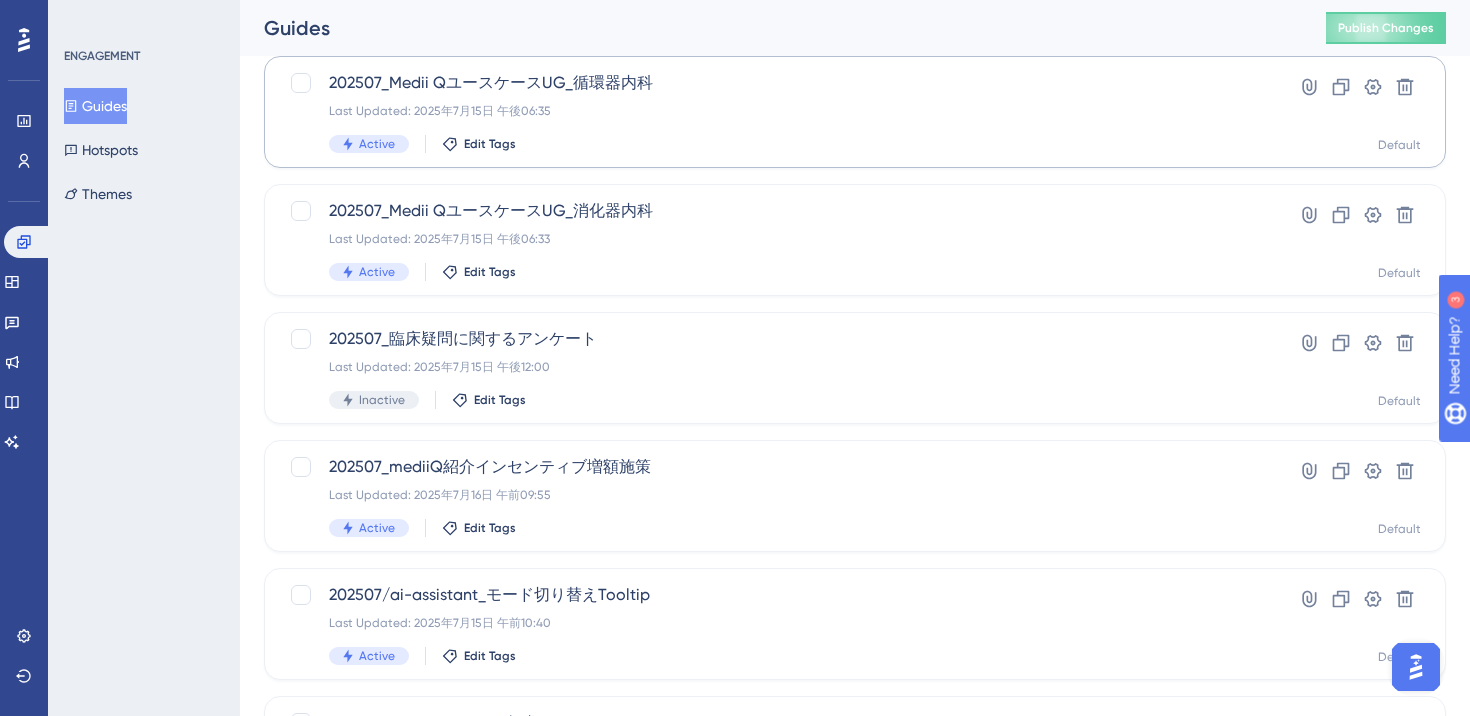 scroll, scrollTop: 388, scrollLeft: 0, axis: vertical 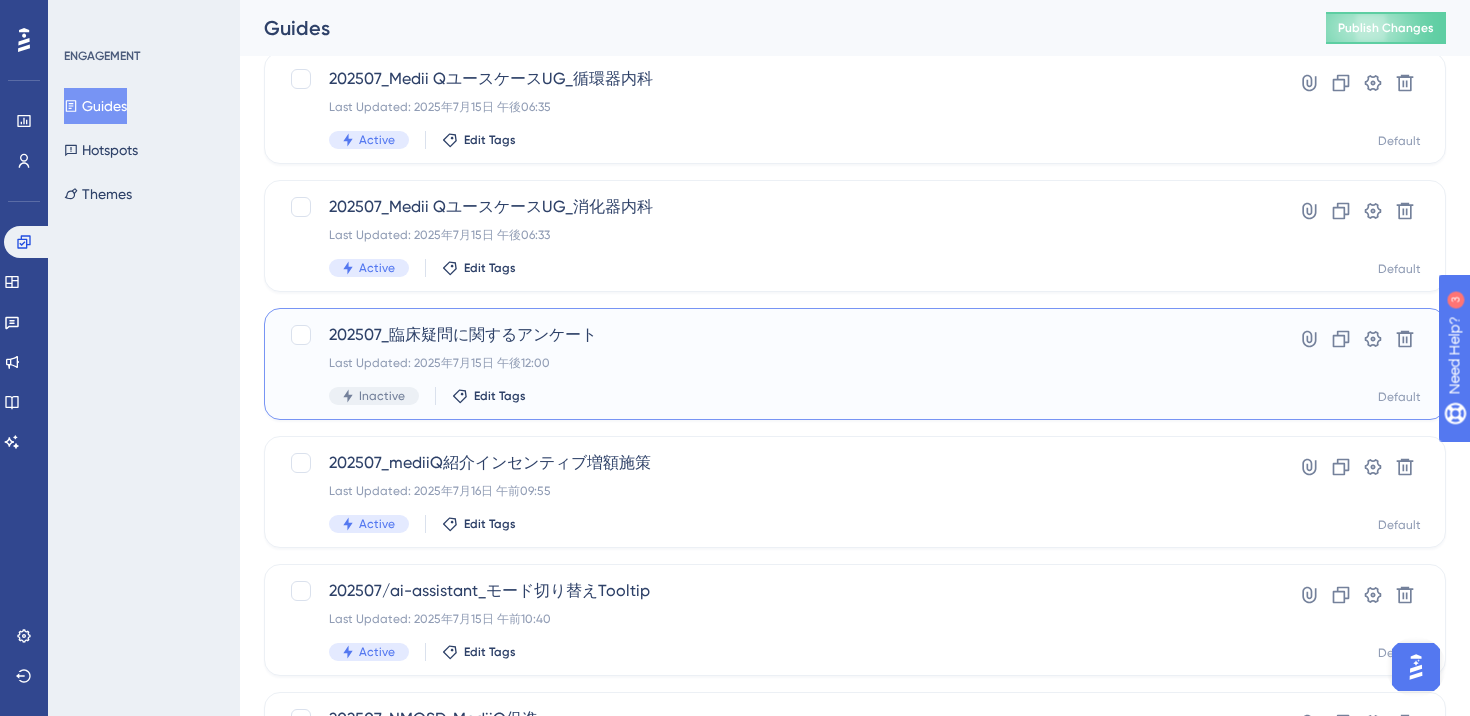 click on "202507_臨床疑問に関するアンケート Last Updated: 2025年7月15日 午後12:00 Inactive Edit Tags" at bounding box center (775, 364) 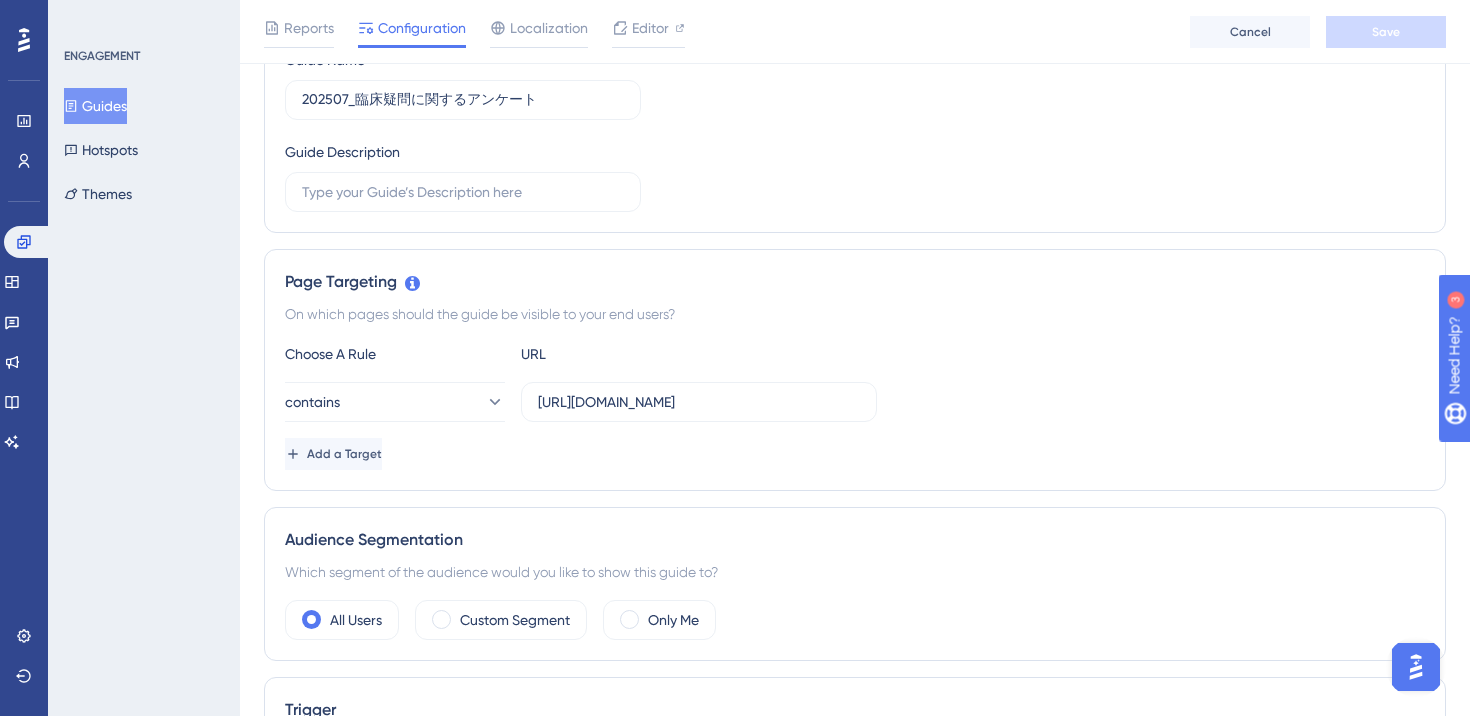 scroll, scrollTop: 0, scrollLeft: 0, axis: both 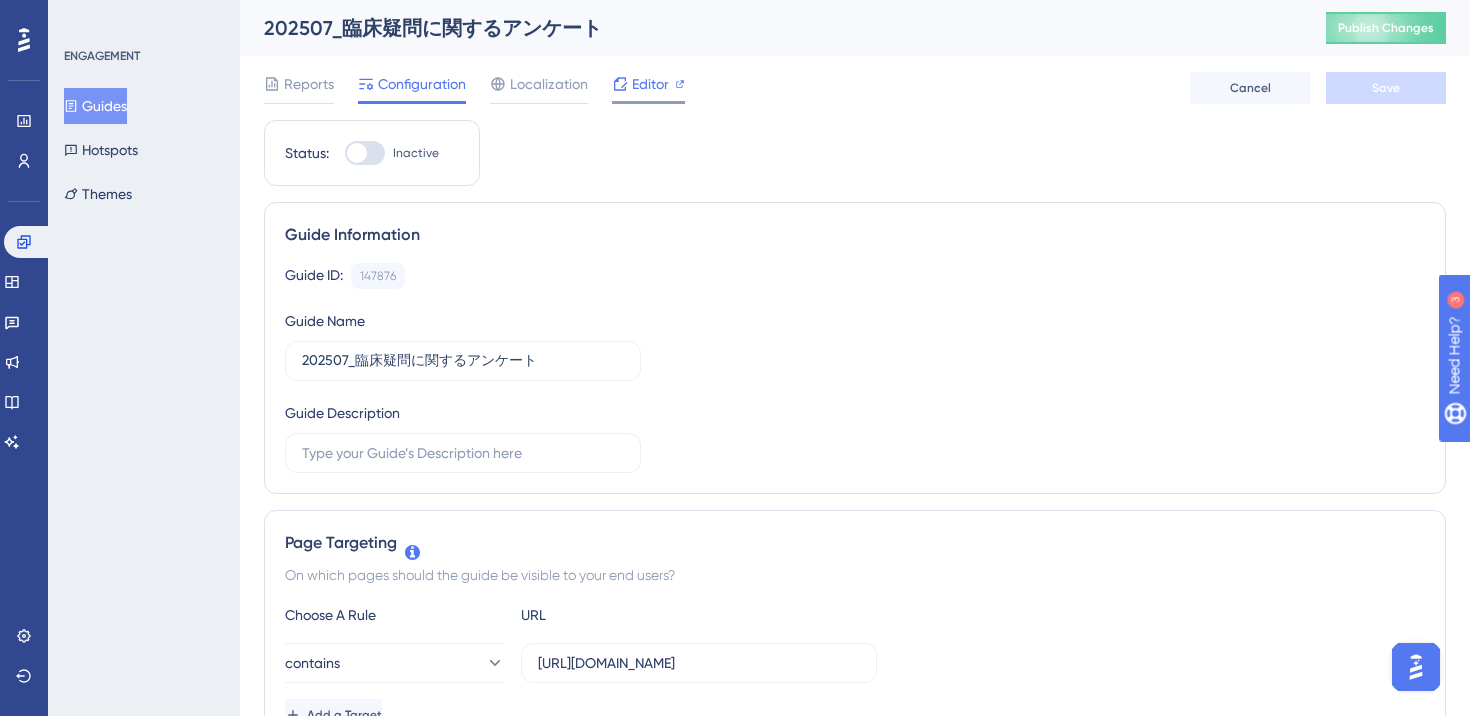click on "Editor" at bounding box center [650, 84] 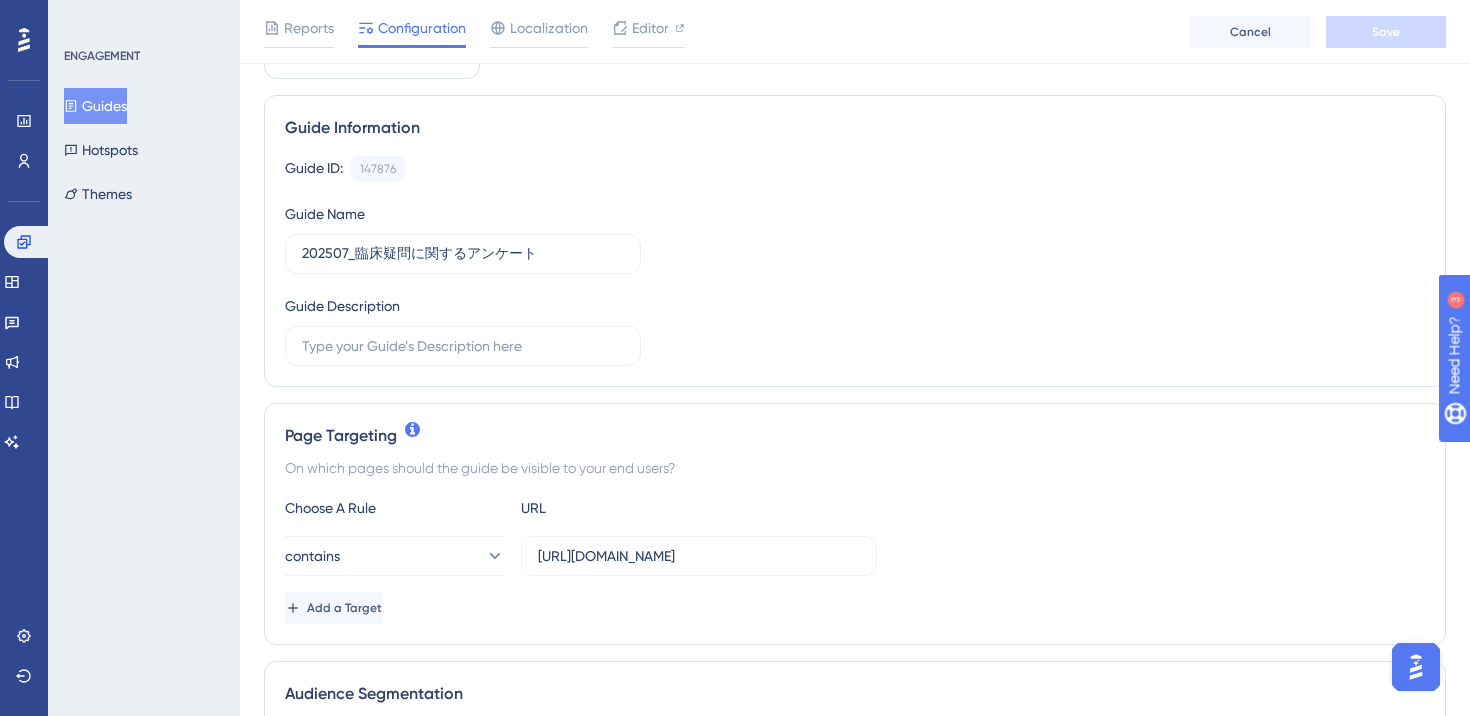 scroll, scrollTop: 333, scrollLeft: 0, axis: vertical 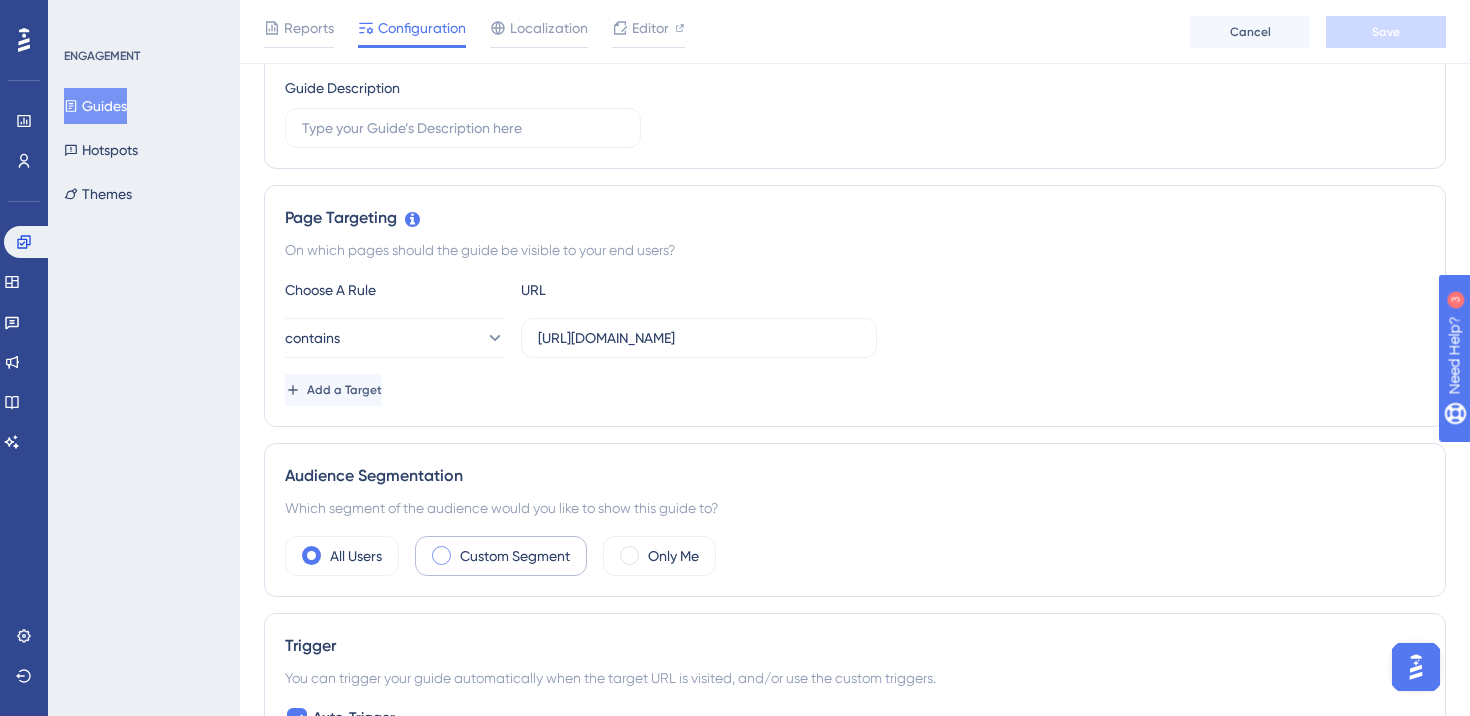 click on "Custom Segment" at bounding box center [515, 556] 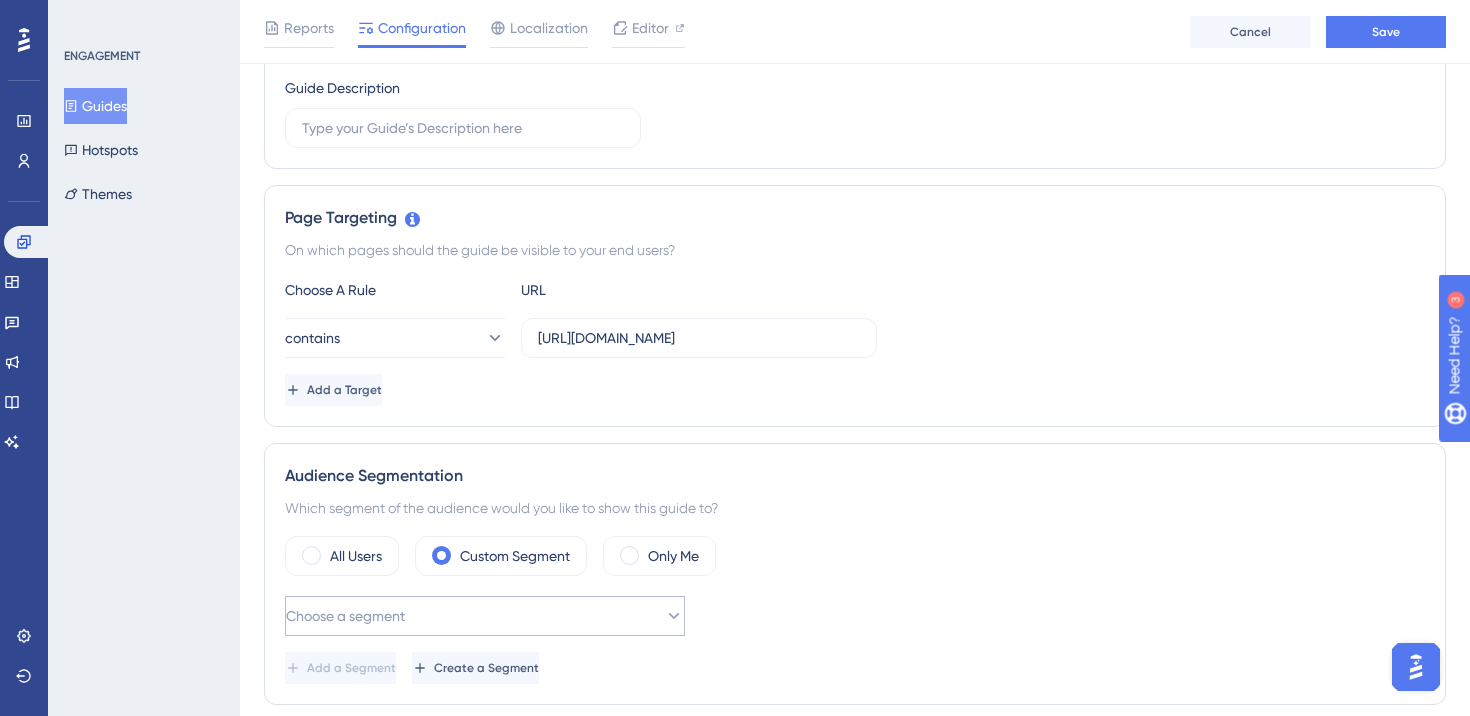 scroll, scrollTop: 438, scrollLeft: 0, axis: vertical 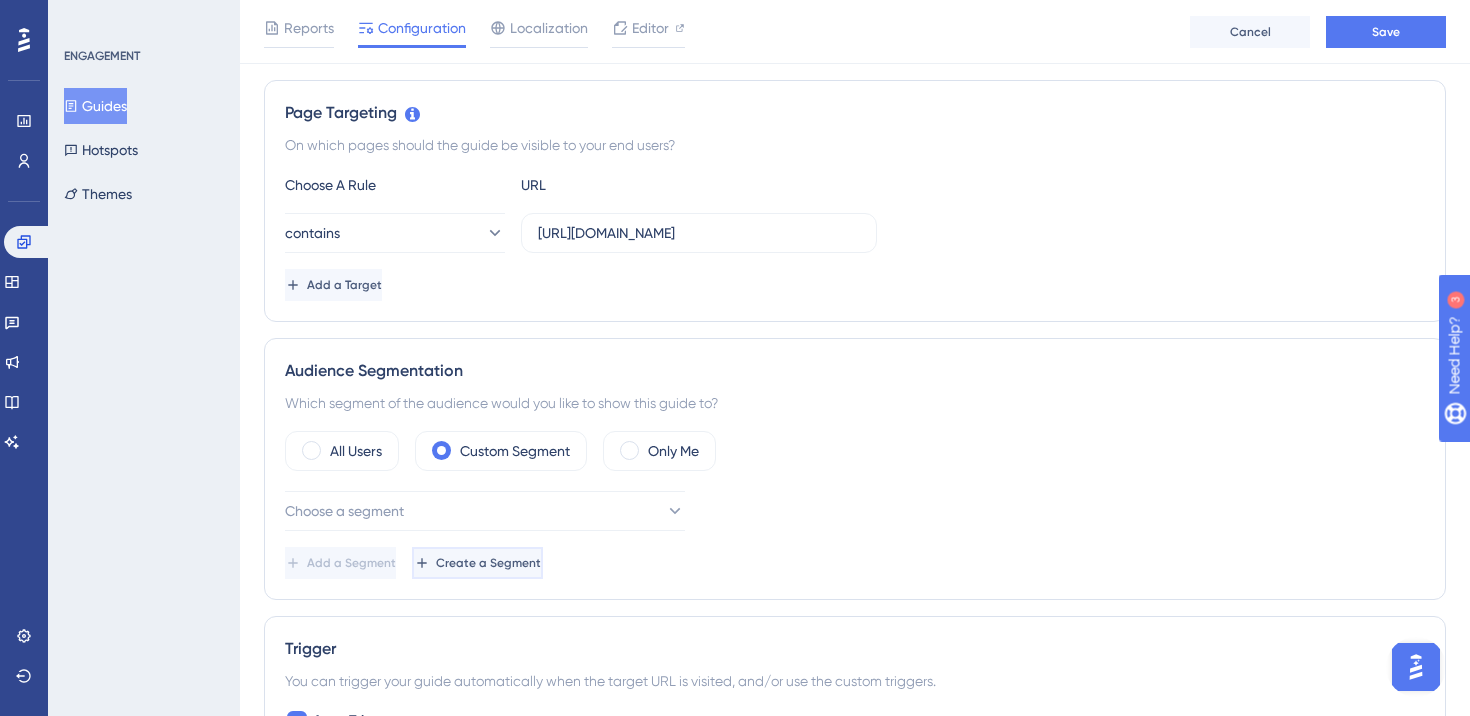 click on "Create a Segment" at bounding box center [488, 563] 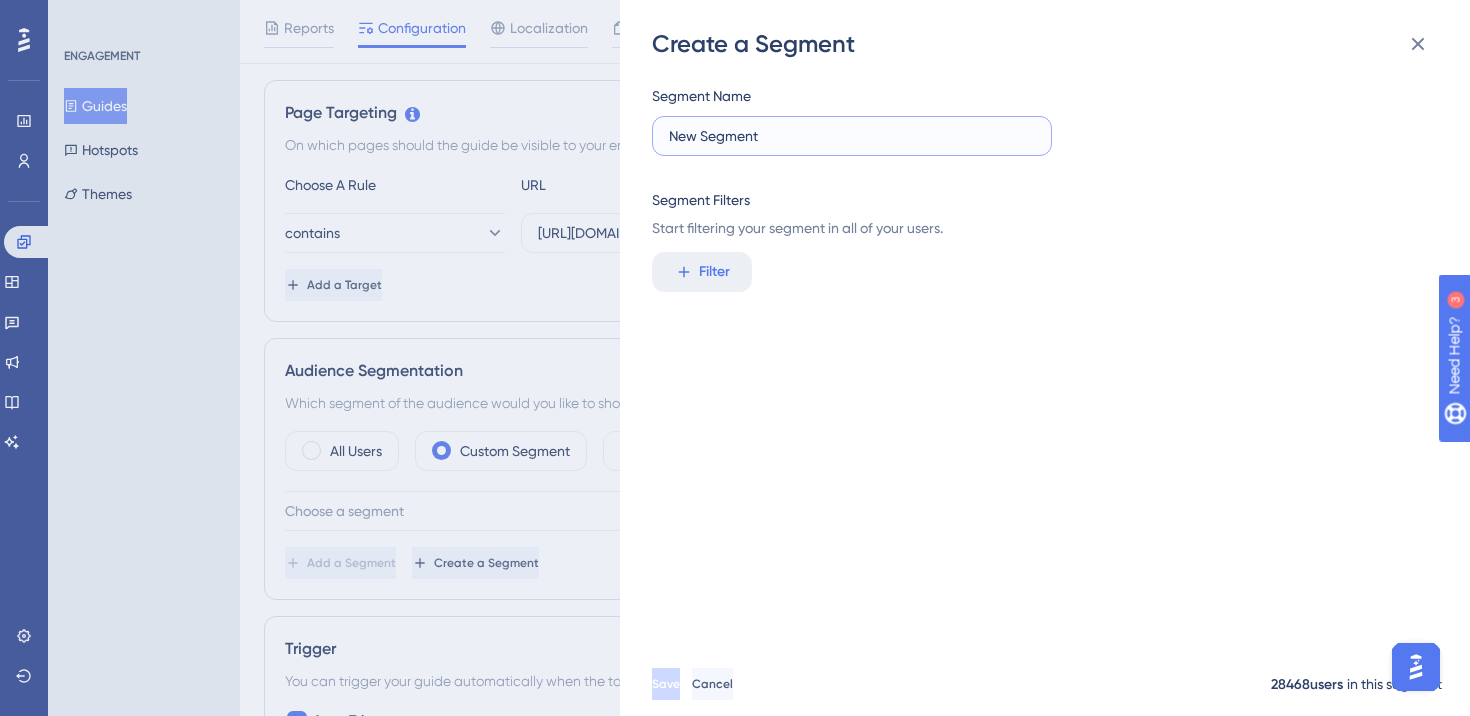 click on "New Segment" at bounding box center [852, 136] 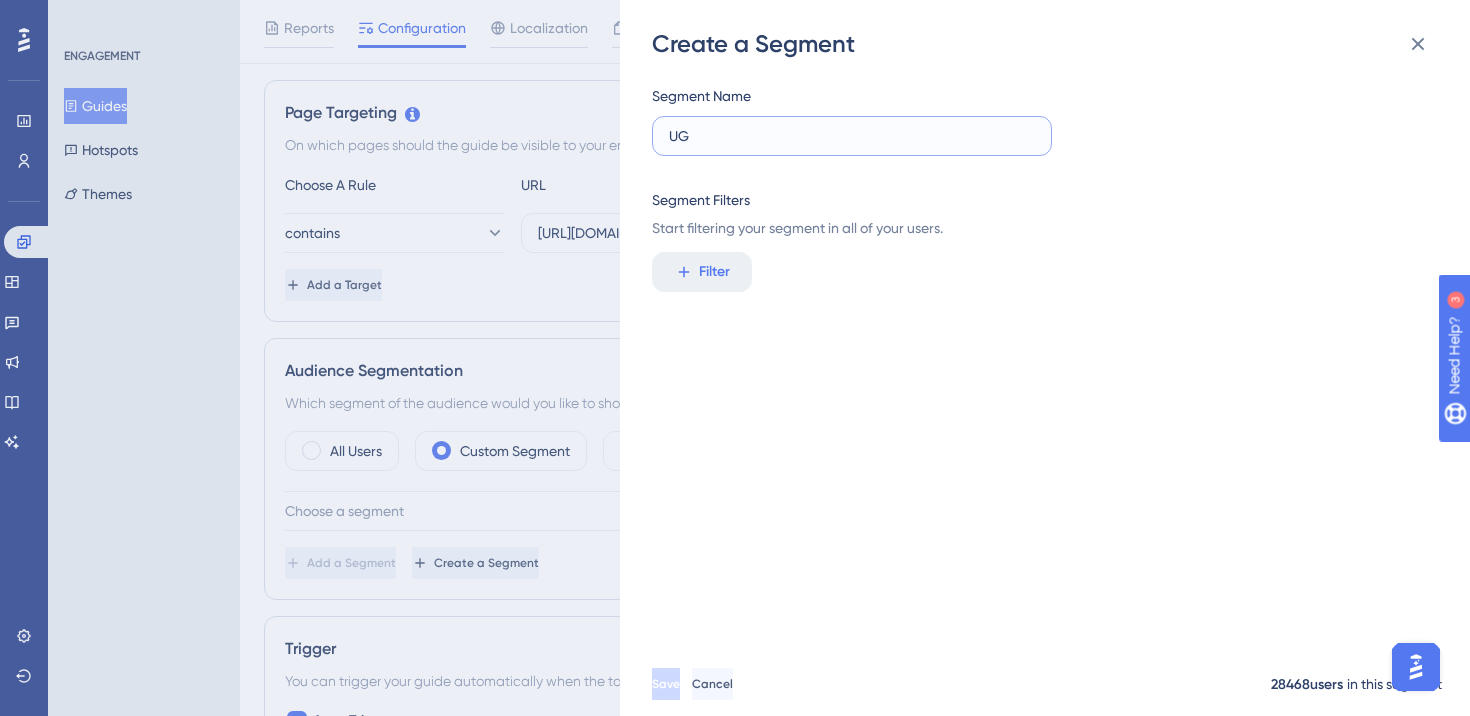 type on "U" 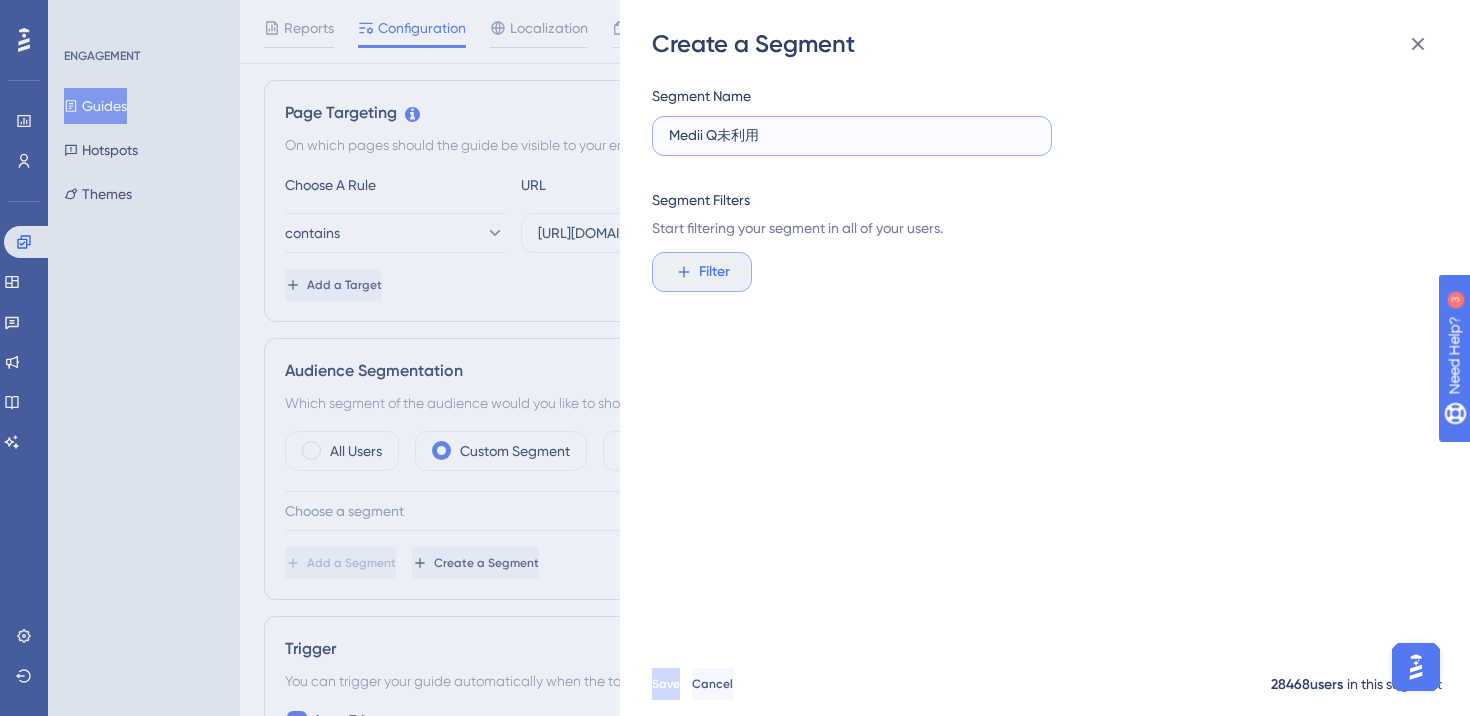 type on "Medii Q未利用" 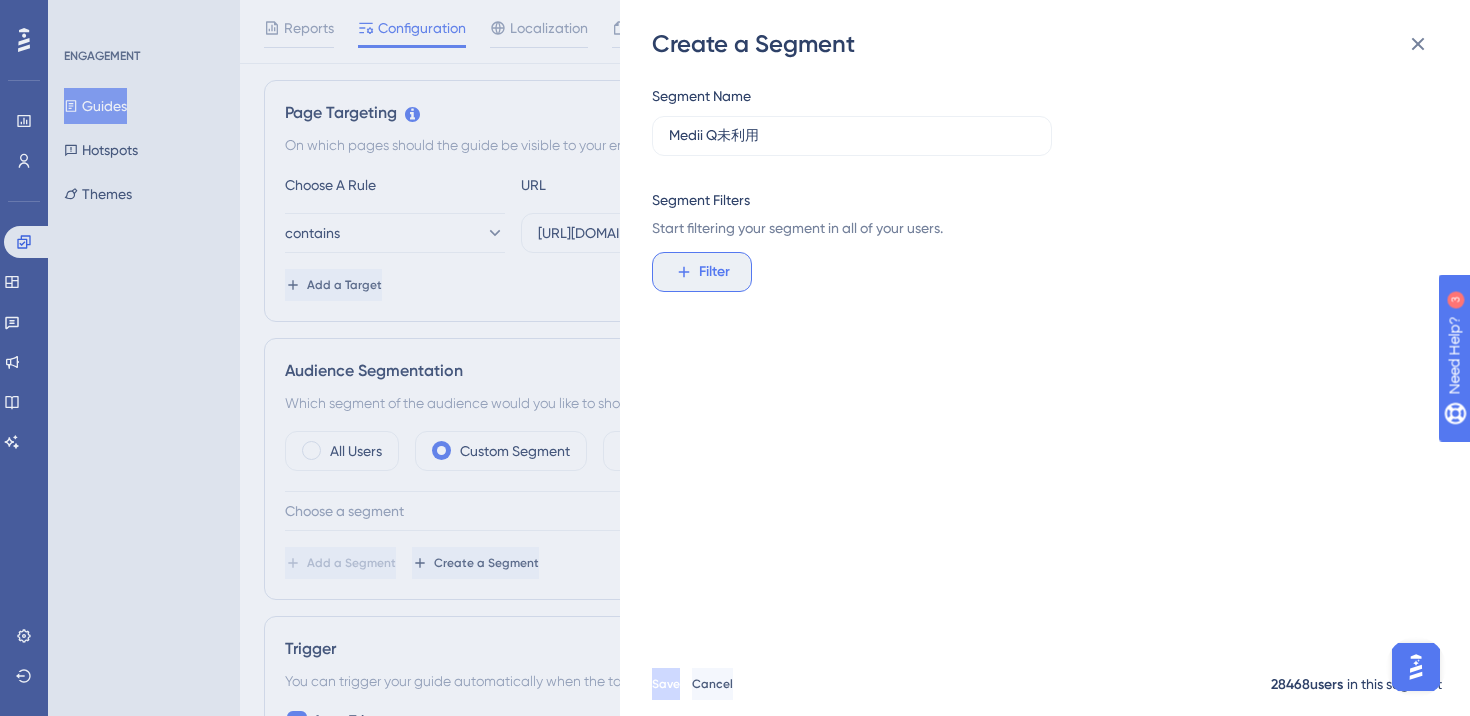 click on "Filter" at bounding box center (714, 272) 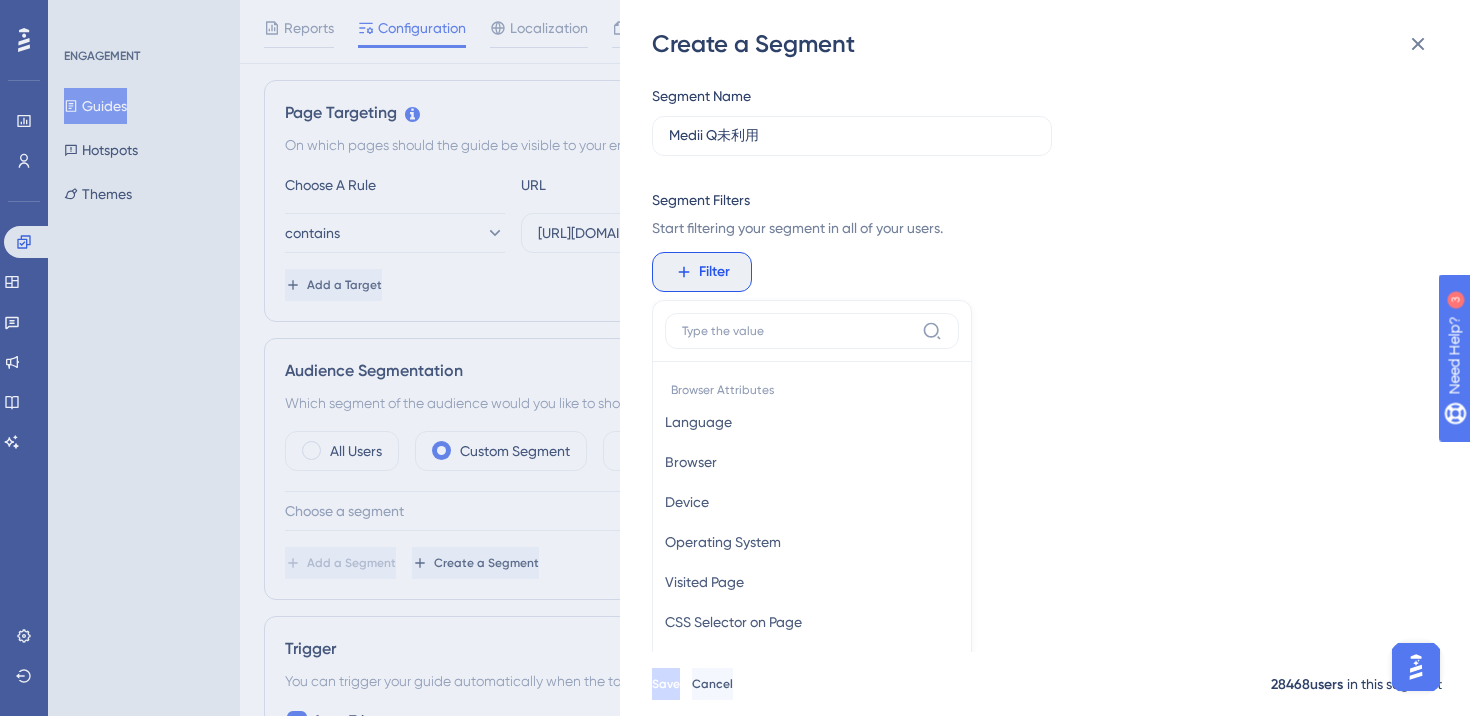 scroll, scrollTop: 145, scrollLeft: 0, axis: vertical 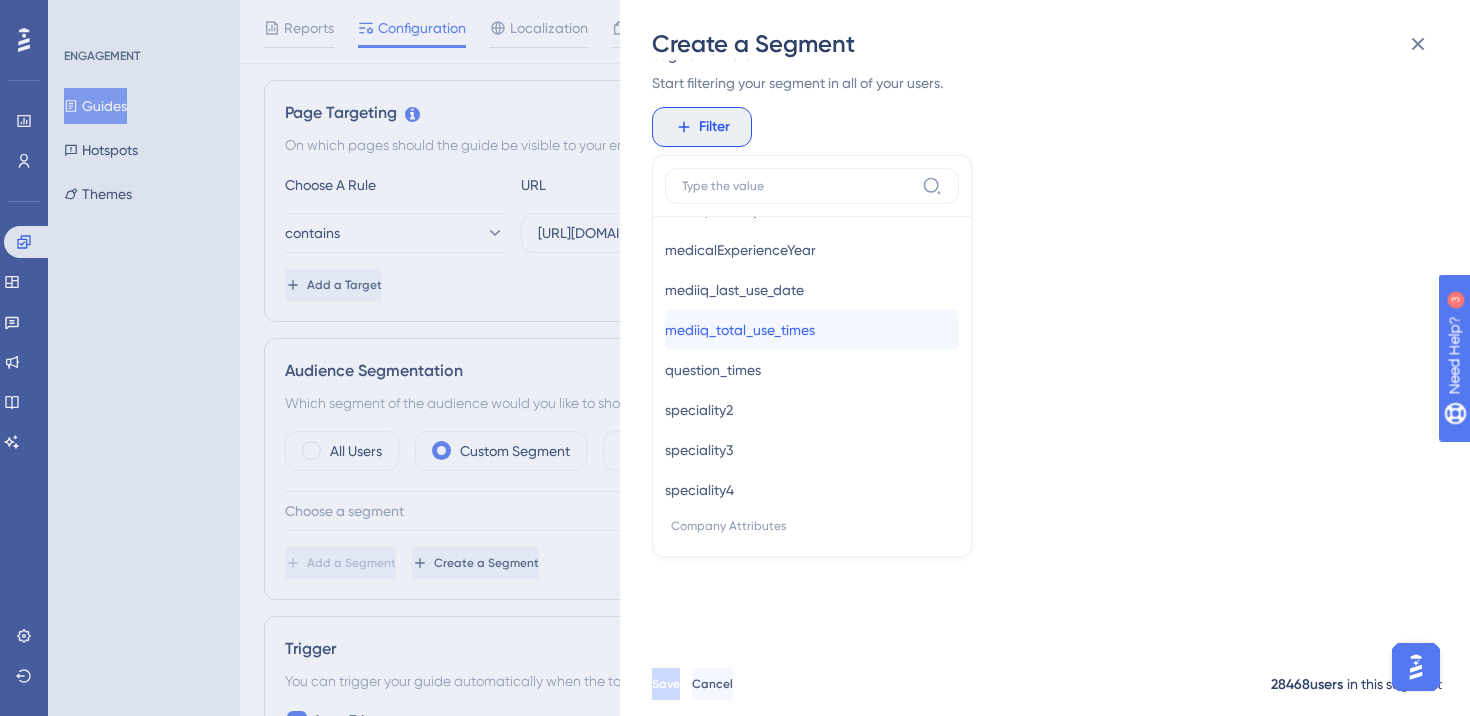 click on "mediiq_total_use_times" at bounding box center (740, 330) 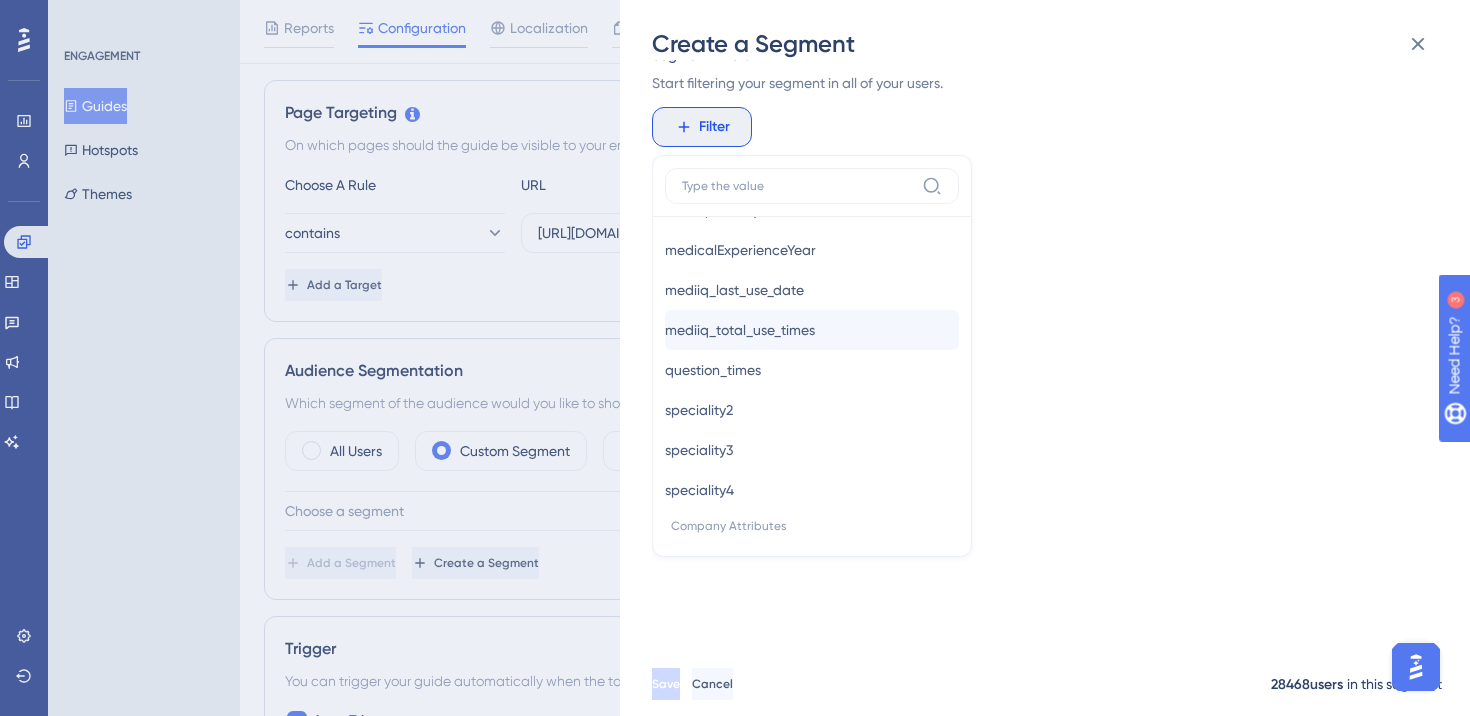 scroll, scrollTop: 18, scrollLeft: 0, axis: vertical 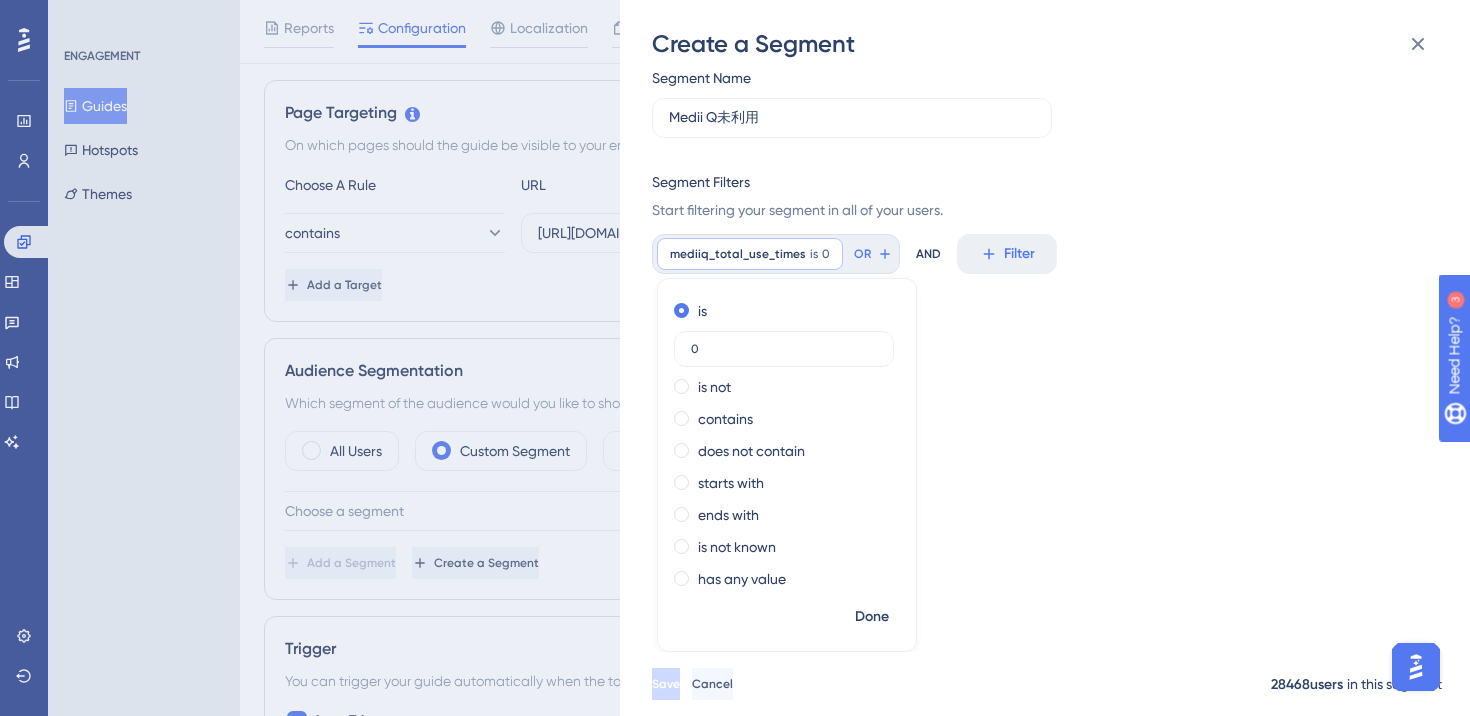 type on "0" 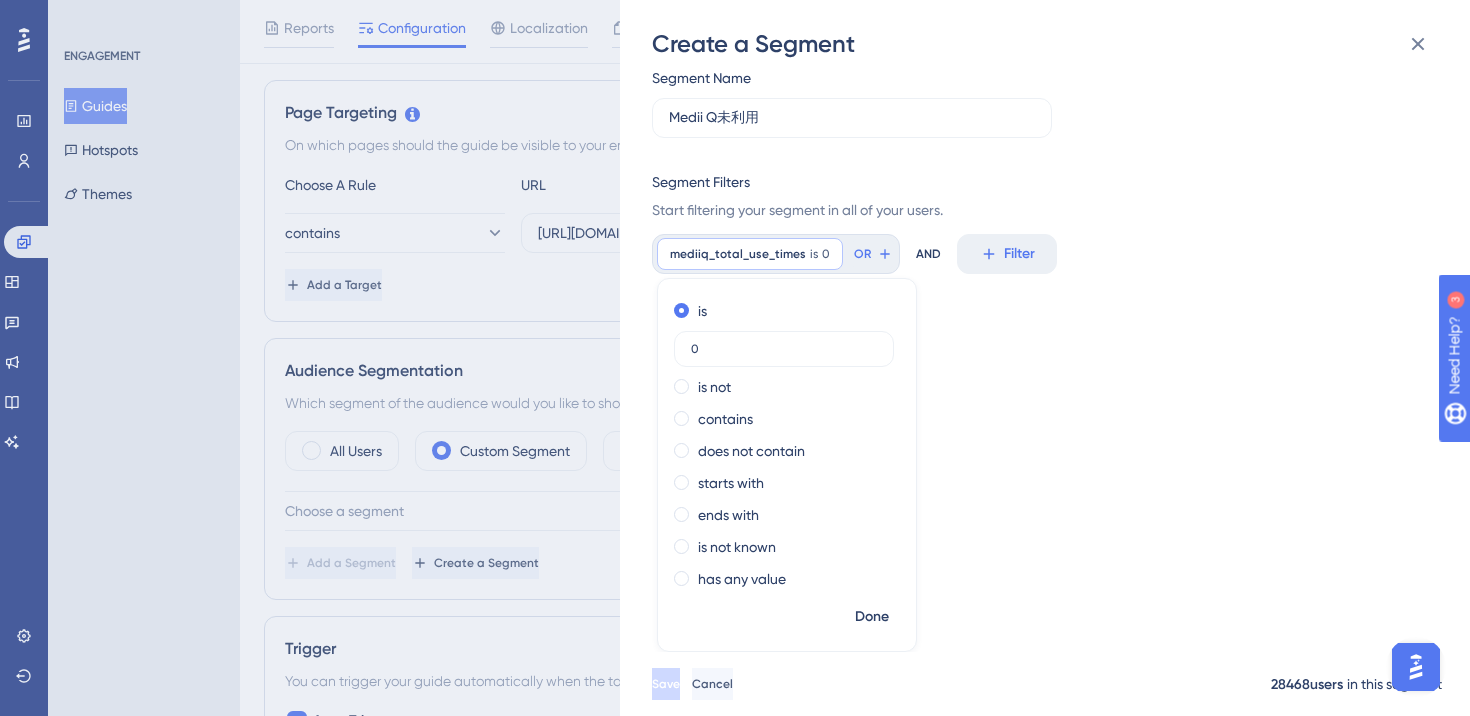 scroll, scrollTop: 0, scrollLeft: 0, axis: both 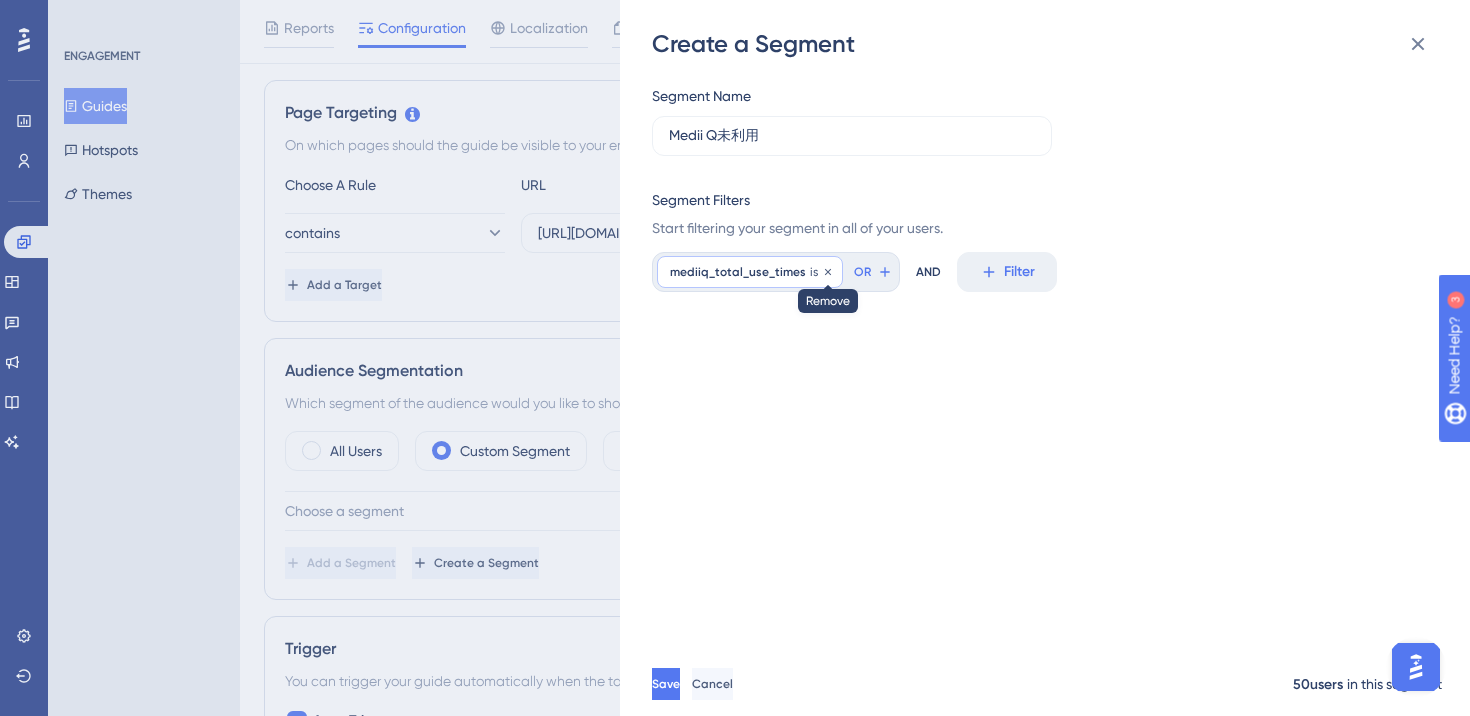click at bounding box center [828, 272] 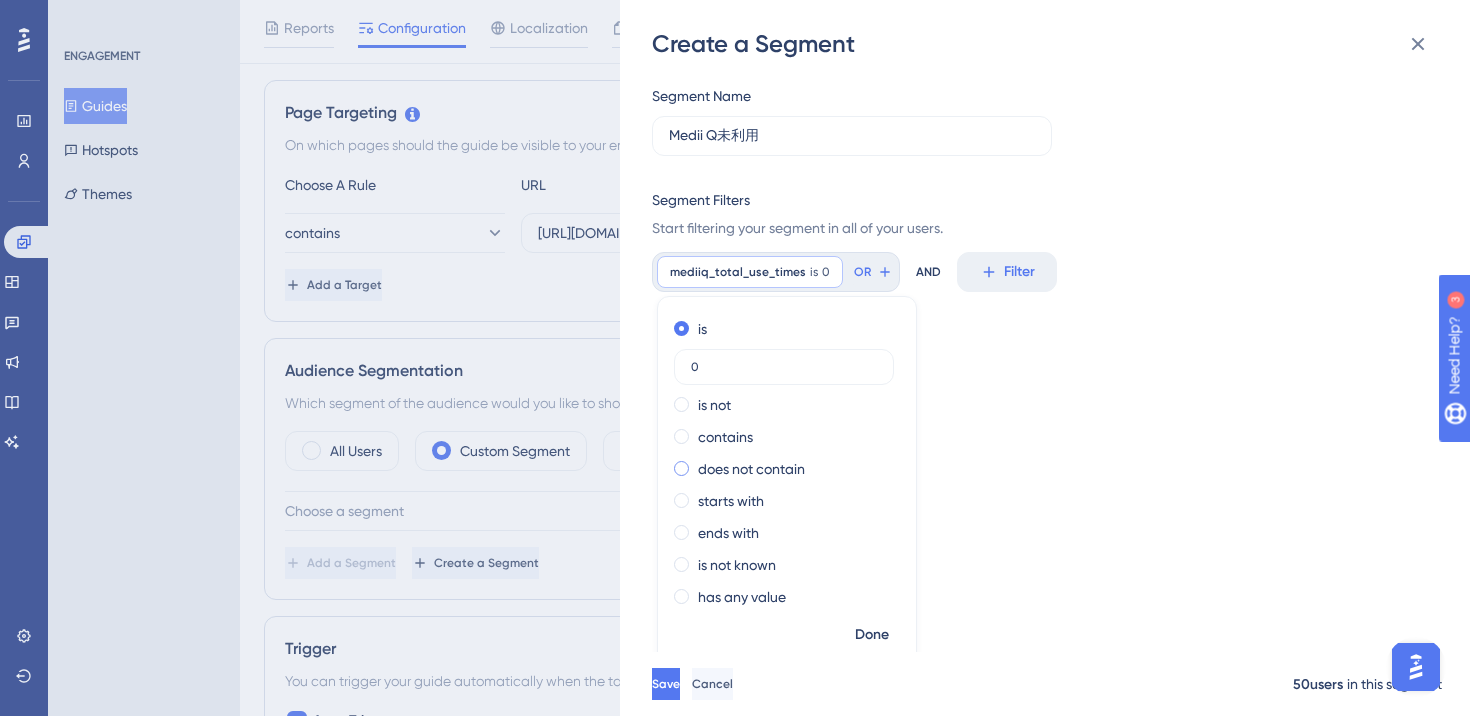 scroll, scrollTop: 18, scrollLeft: 0, axis: vertical 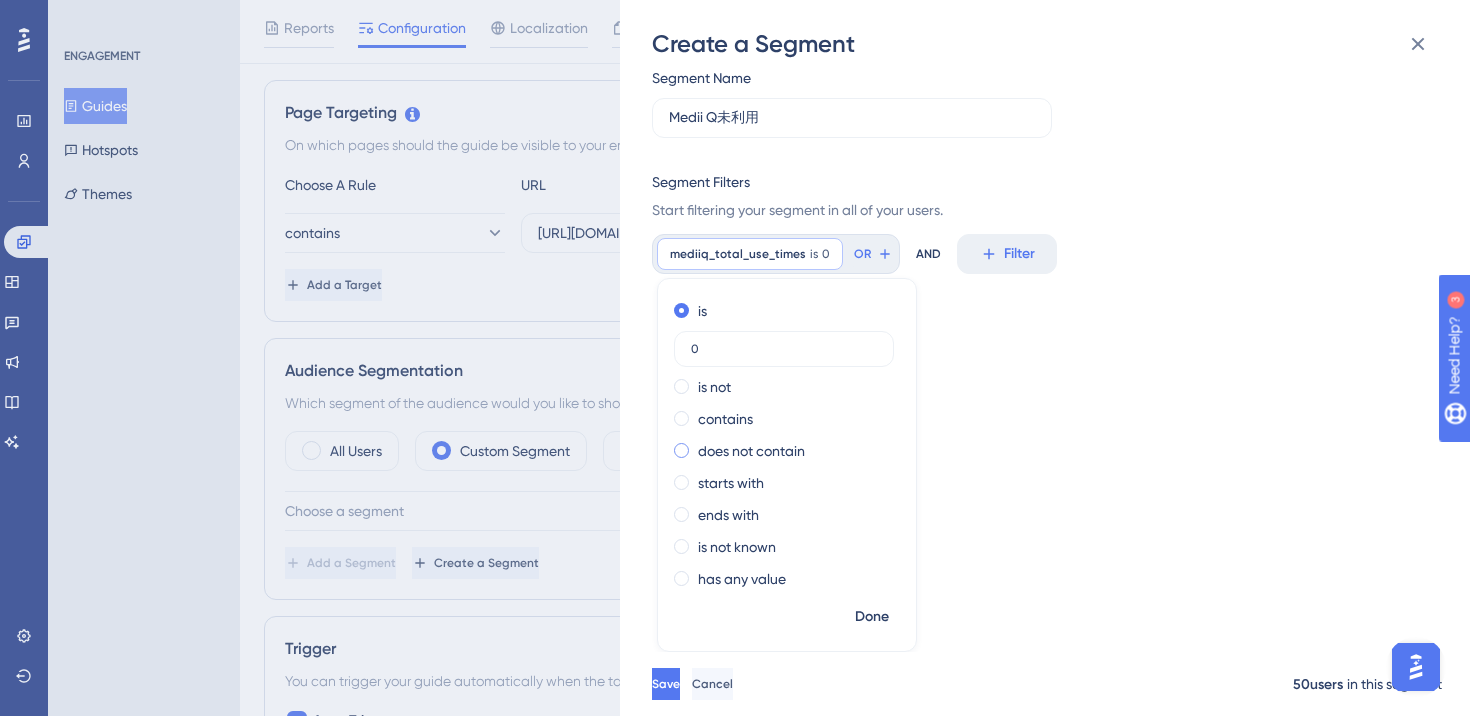 click on "does not contain" at bounding box center [751, 451] 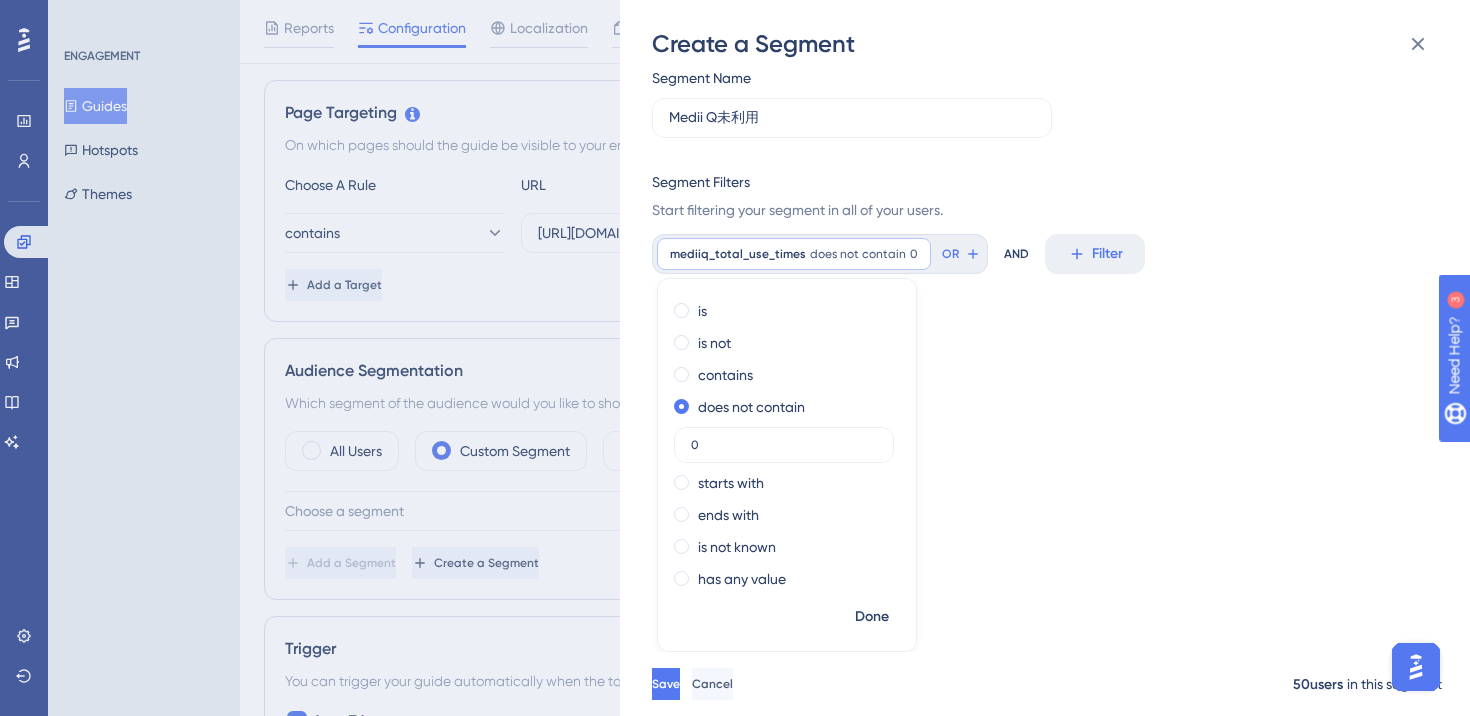 click on "Segment Name Medii Q未利用 Segment Filters Start filtering your segment in all of your users. mediiq_total_use_times does not contain 0 0 Remove is is not contains does not contain 0 starts with ends with is not known has any value Done OR AND Filter" at bounding box center (1055, 356) 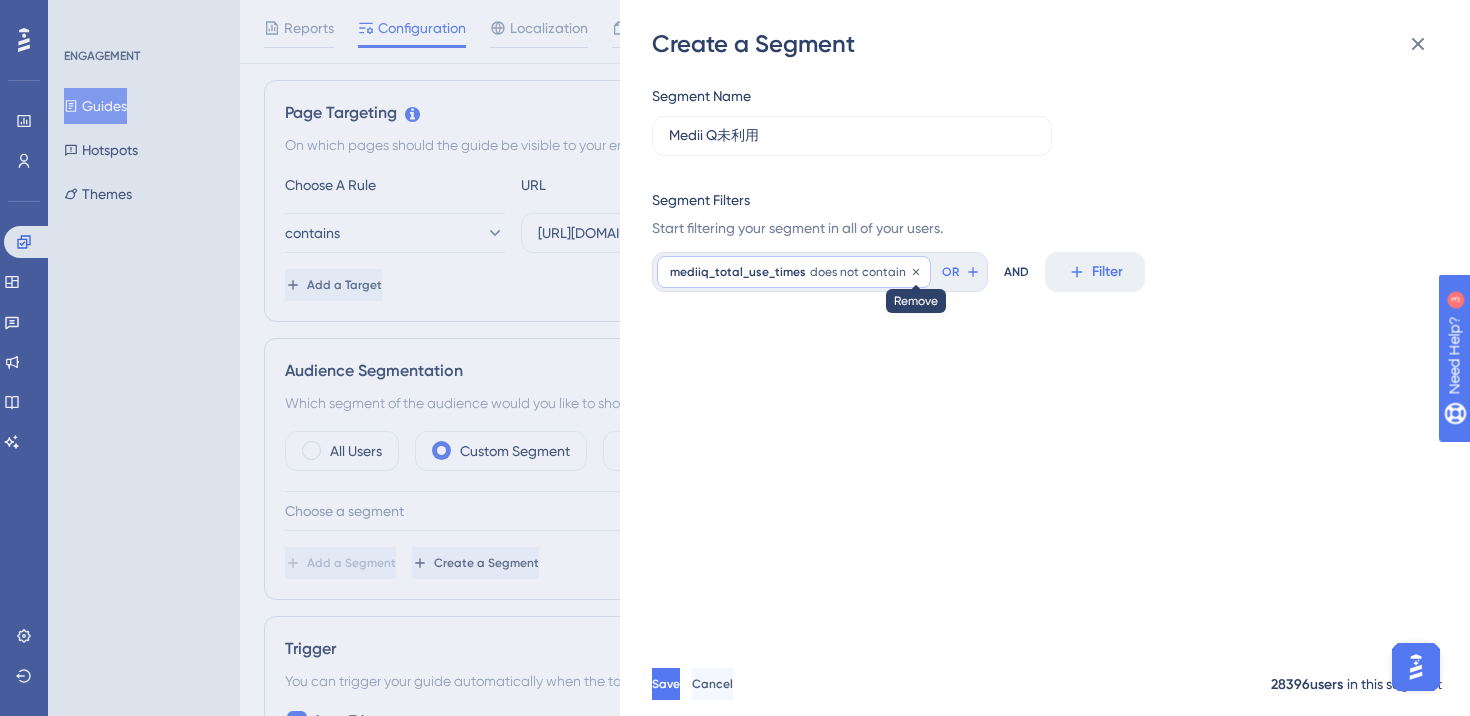 click 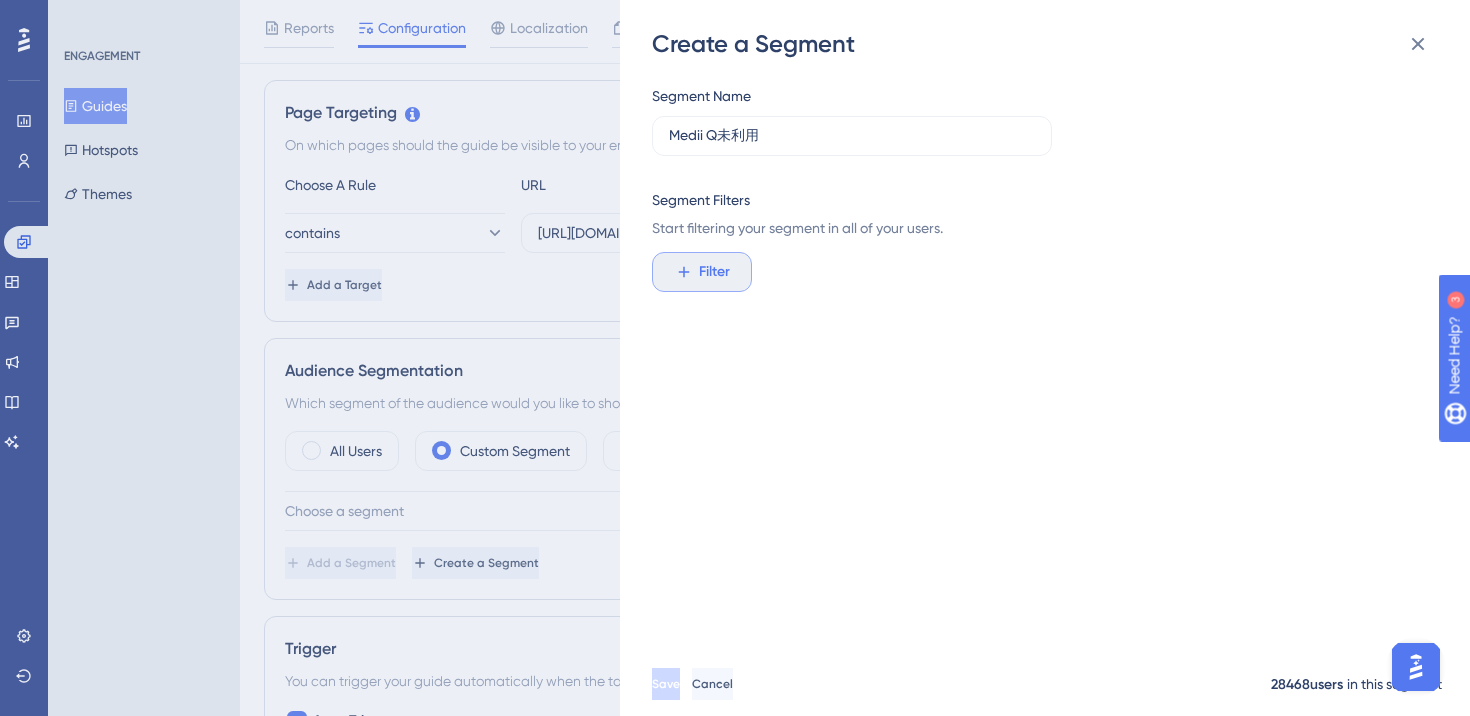 click on "Filter" at bounding box center (714, 272) 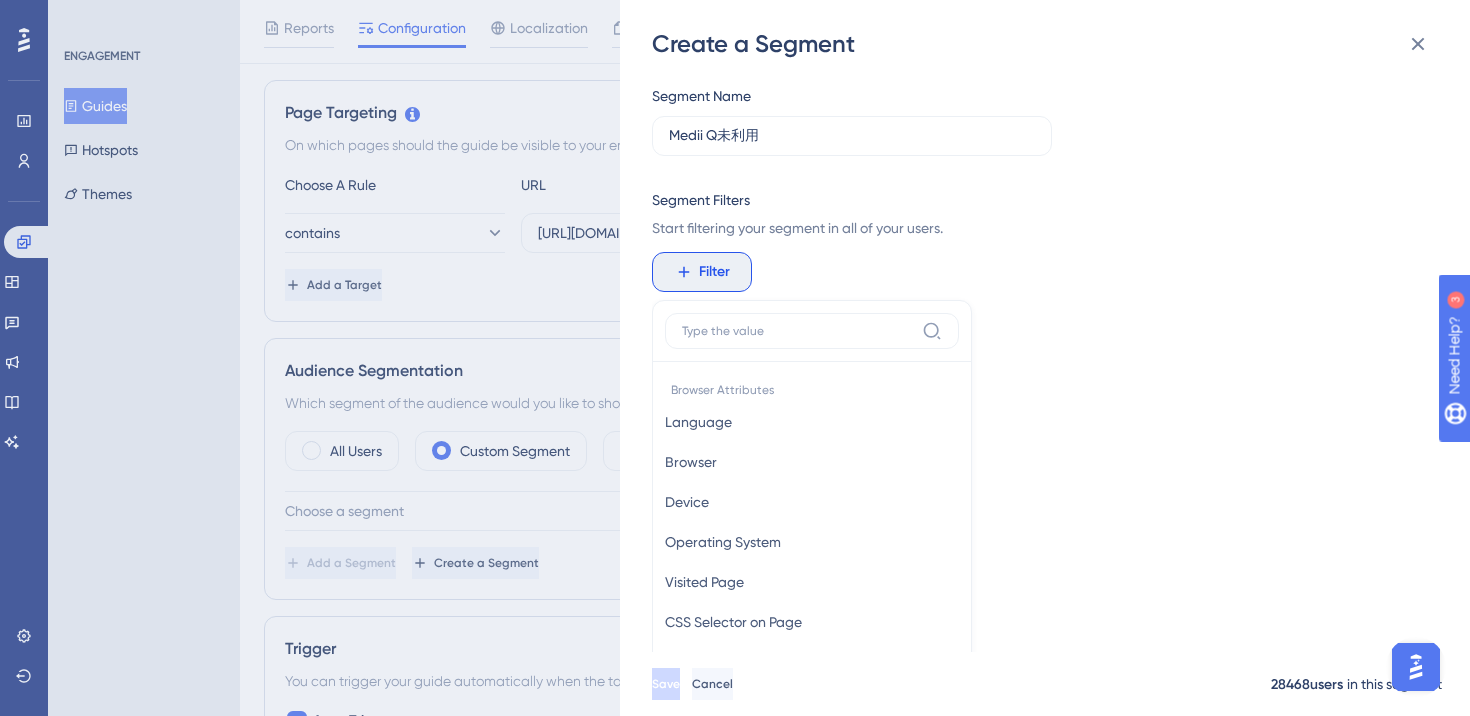 scroll, scrollTop: 145, scrollLeft: 0, axis: vertical 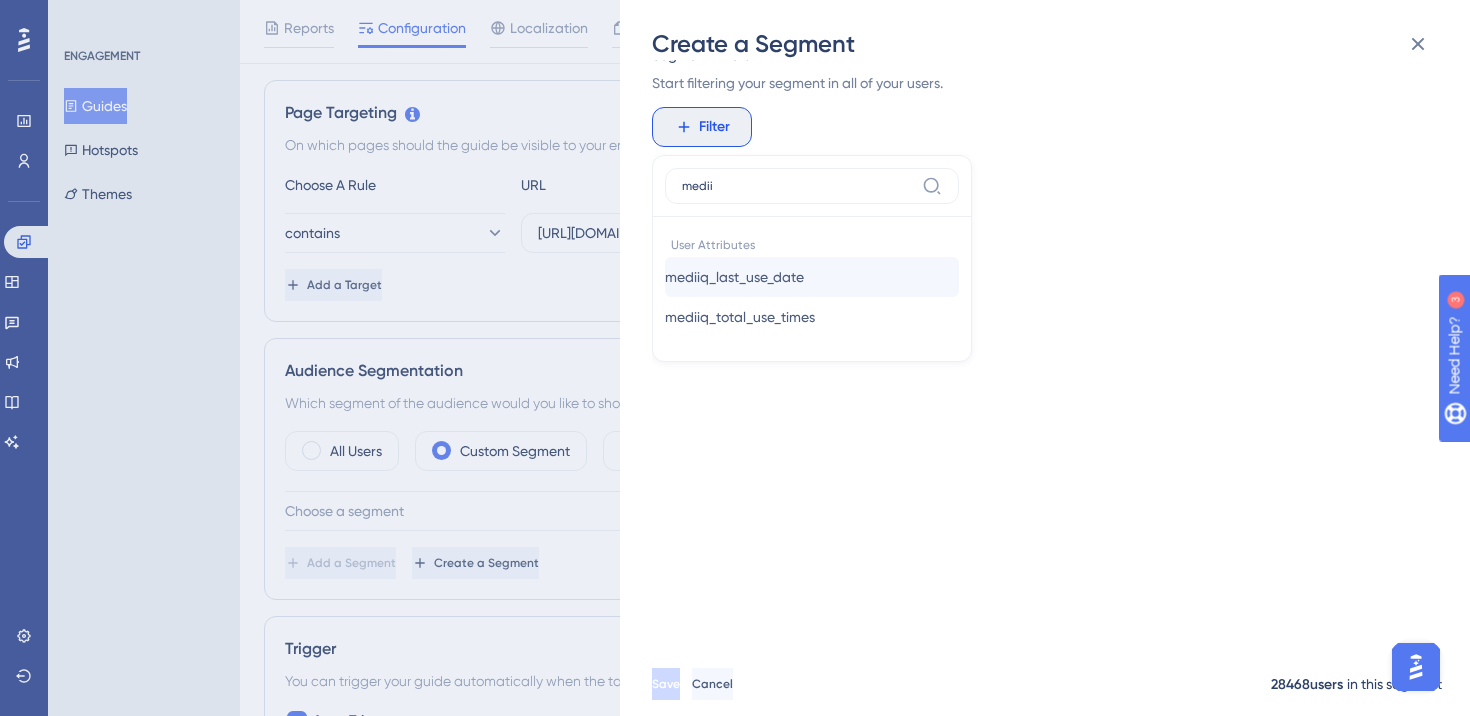 type on "medii" 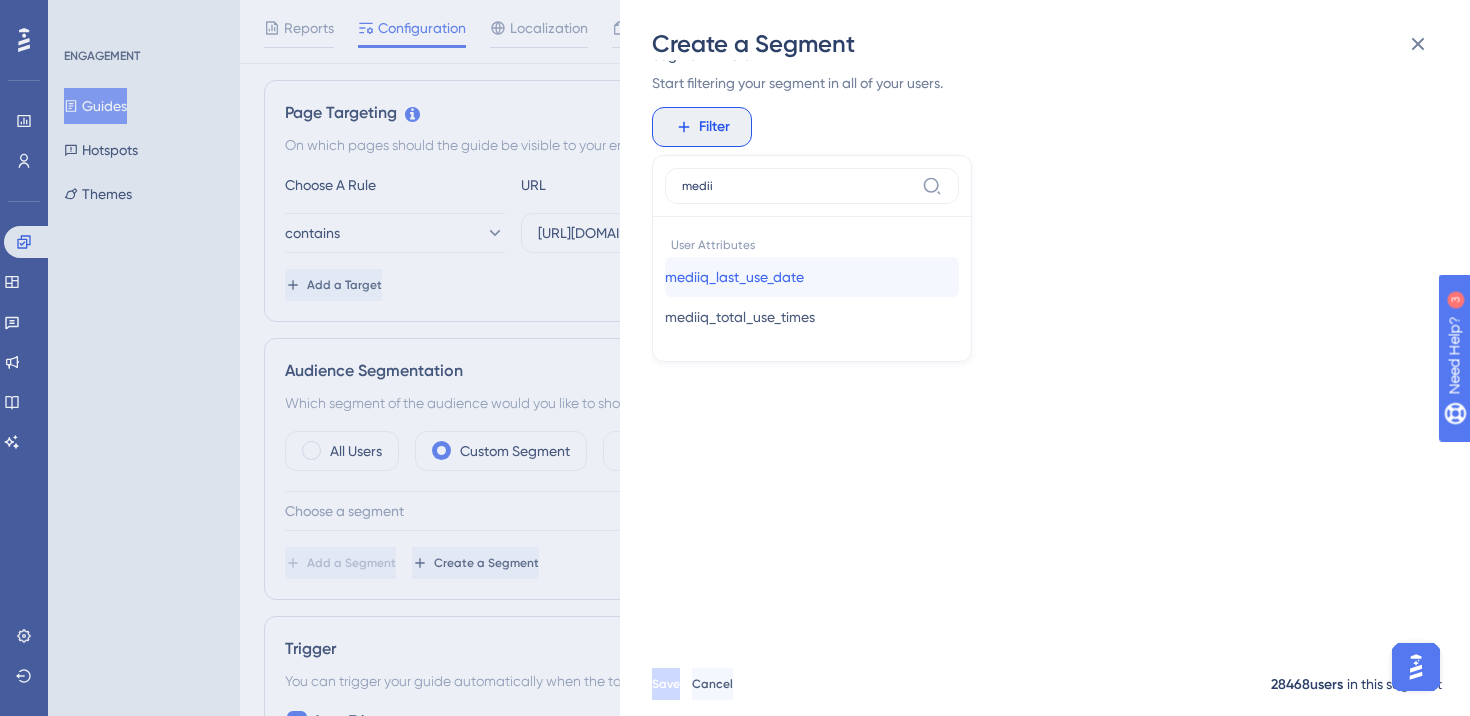 click on "mediiq_last_use_date" at bounding box center [734, 277] 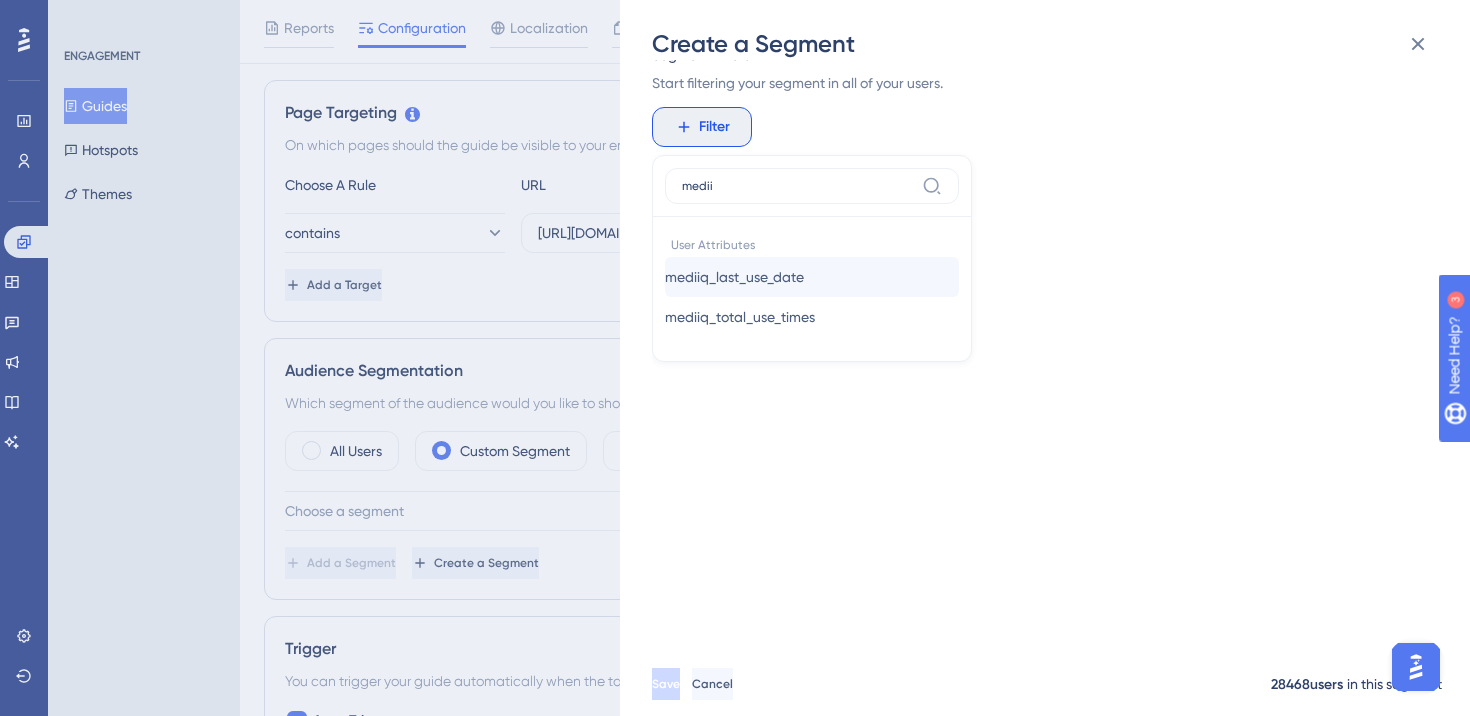 scroll, scrollTop: 0, scrollLeft: 0, axis: both 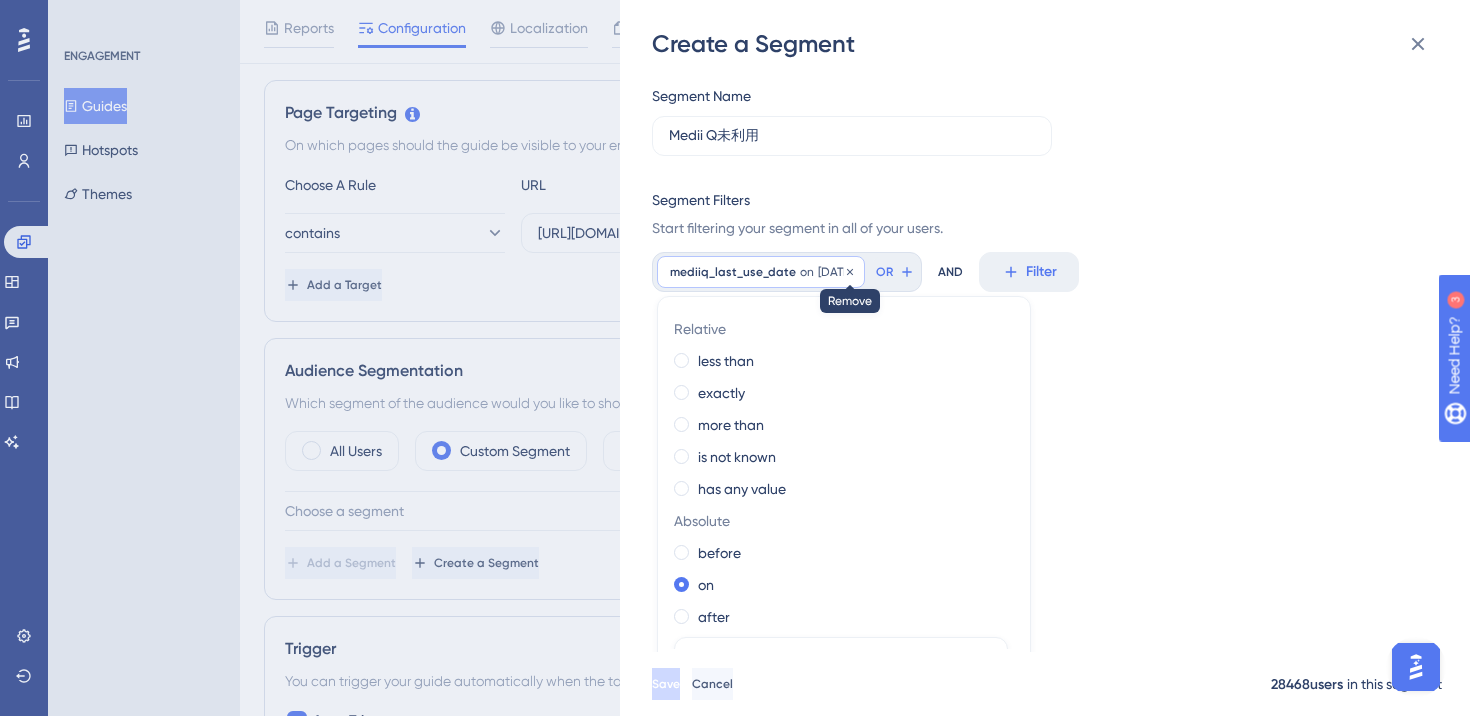 click 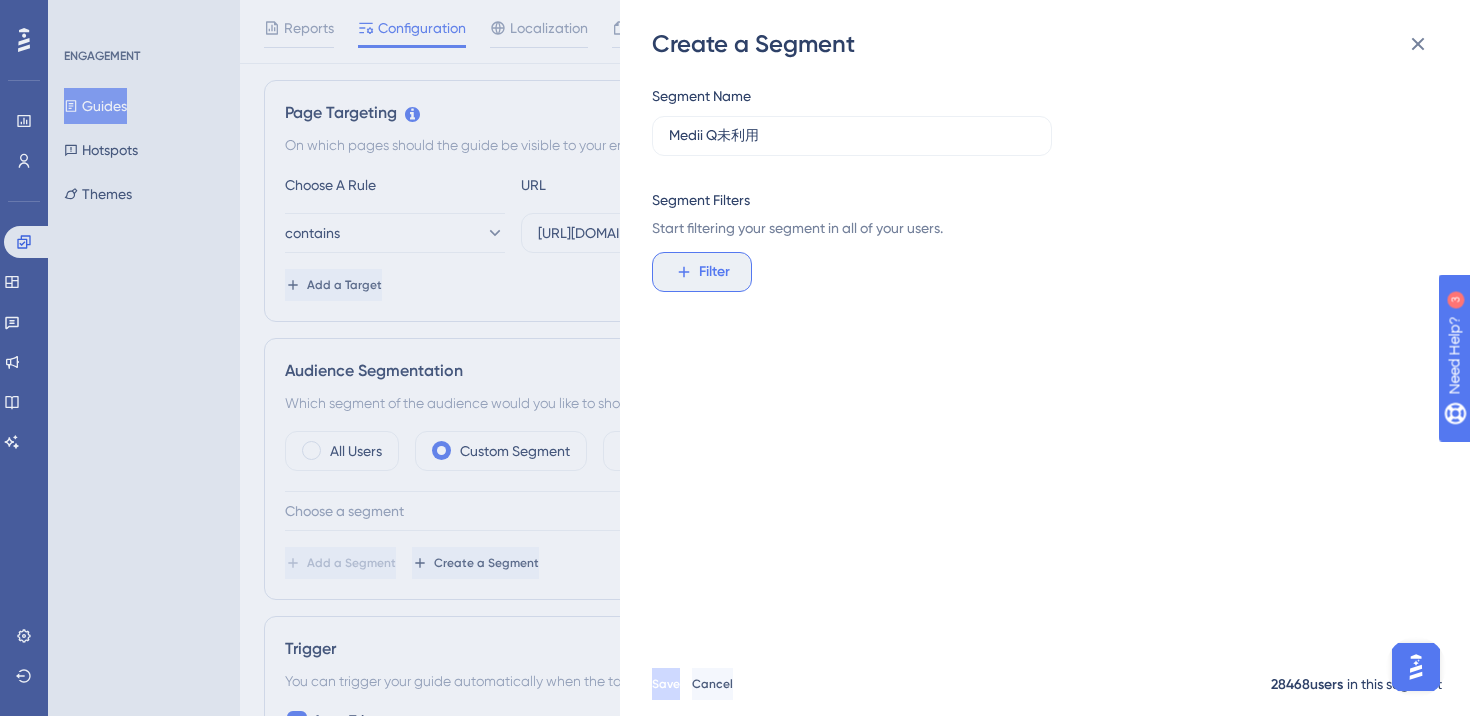click 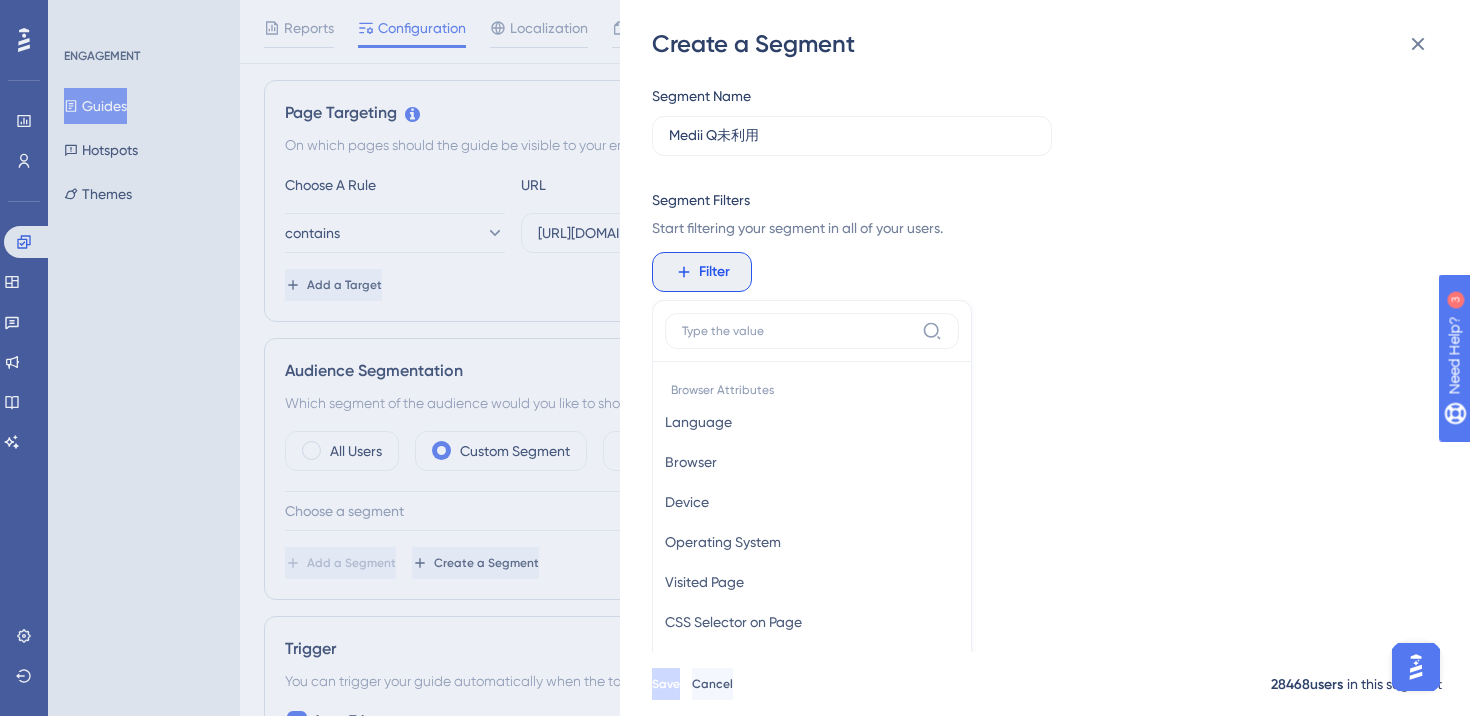 scroll, scrollTop: 145, scrollLeft: 0, axis: vertical 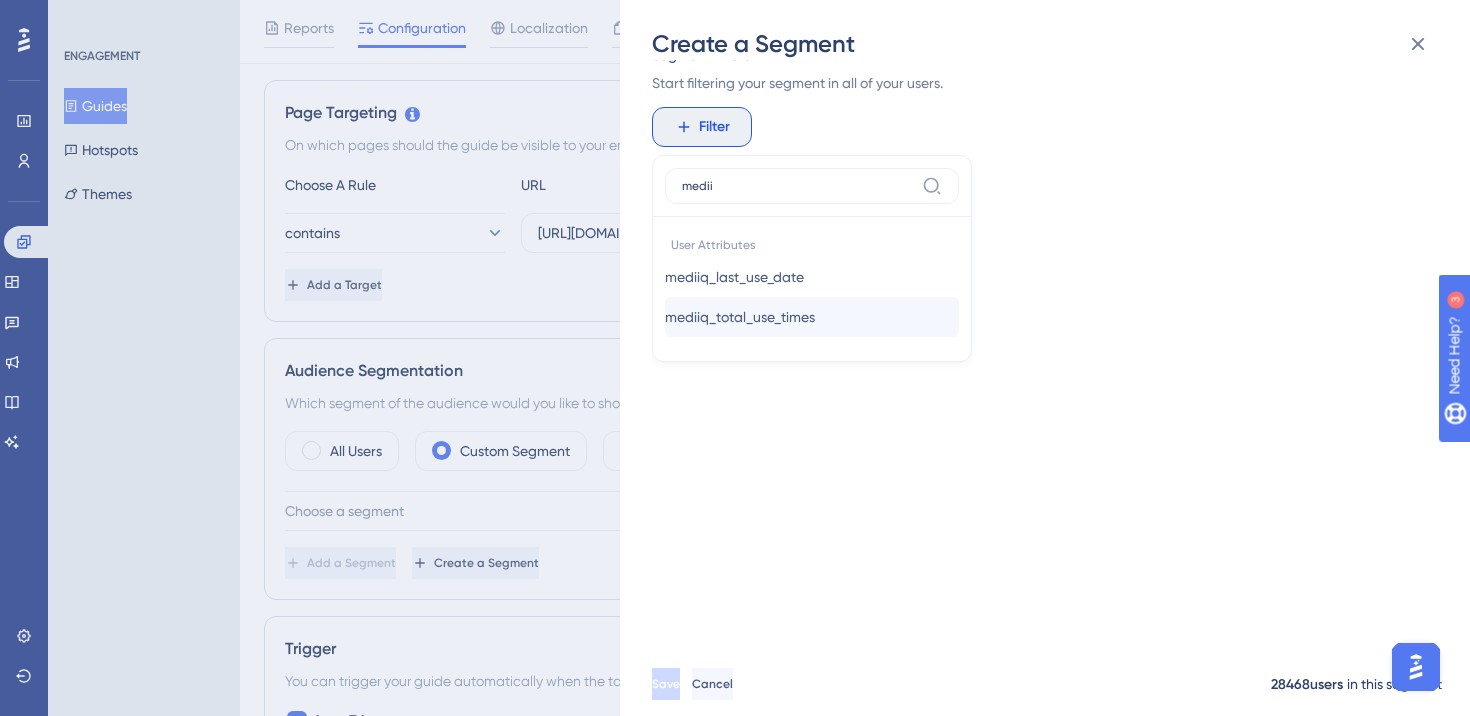type on "medii" 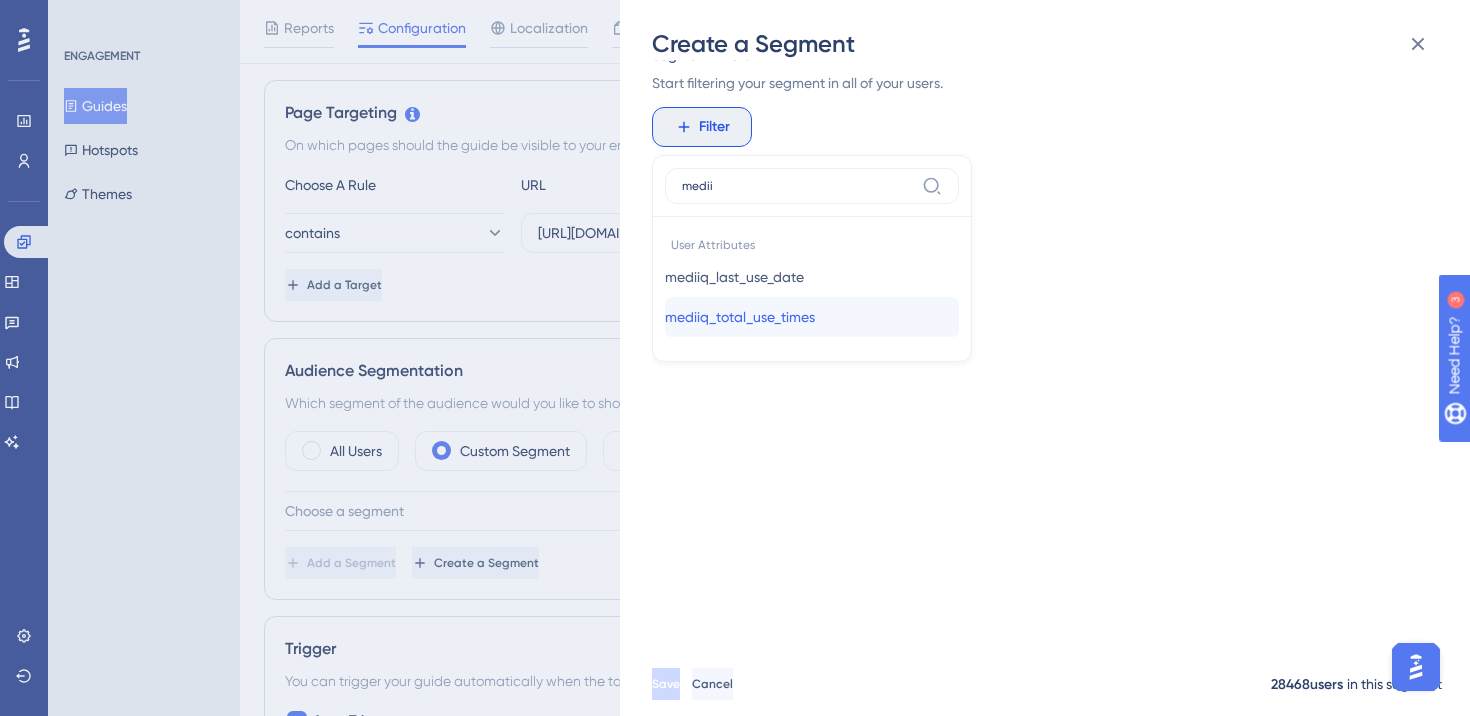 click on "mediiq_total_use_times" at bounding box center [740, 317] 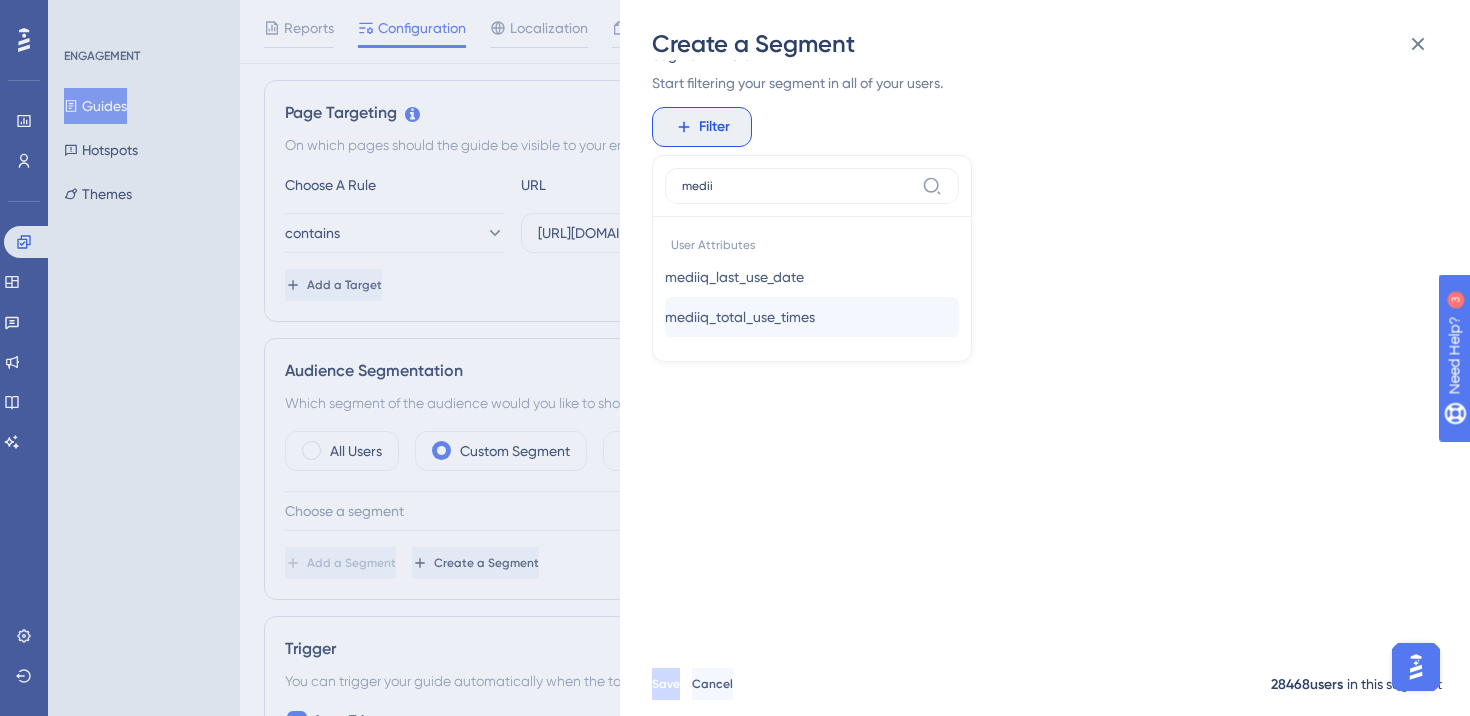 scroll, scrollTop: 18, scrollLeft: 0, axis: vertical 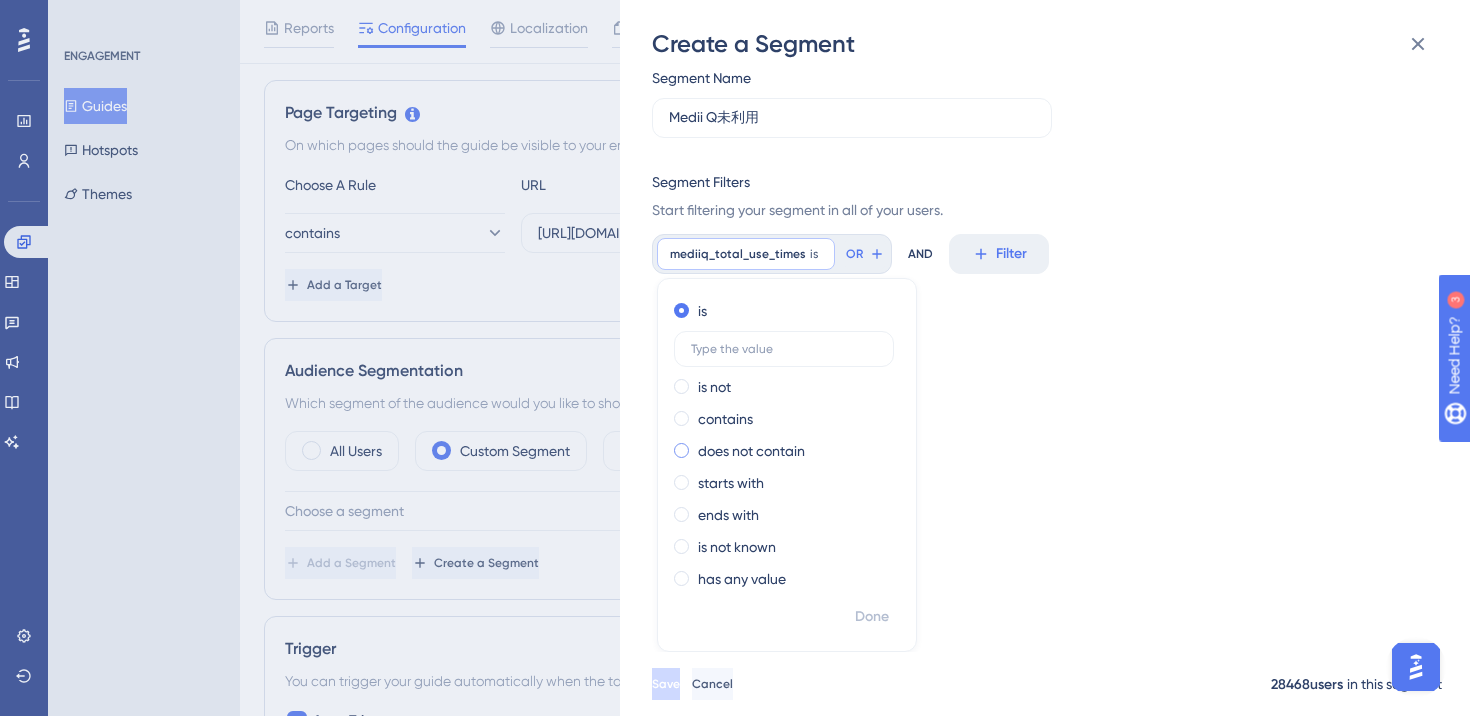 click on "does not contain" at bounding box center [751, 451] 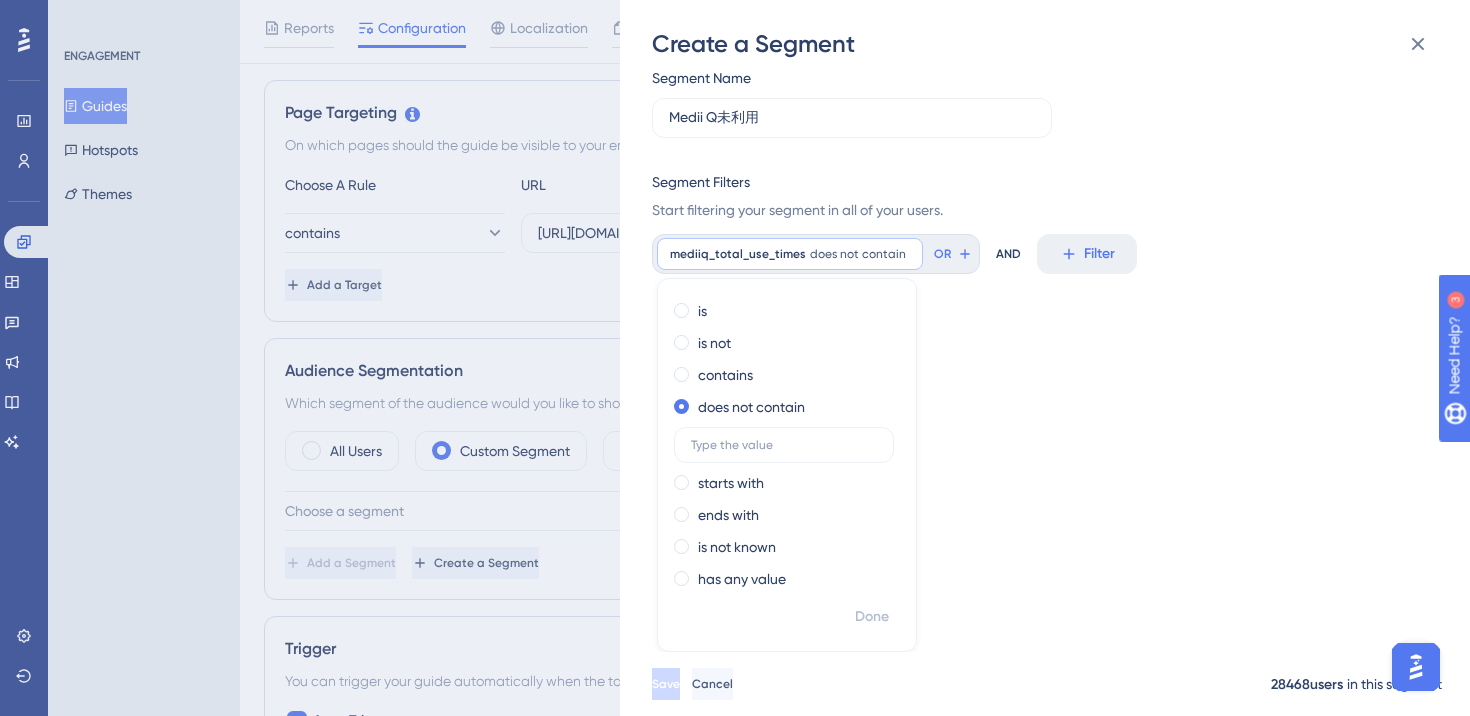 click on "Segment Name Medii Q未利用 Segment Filters Start filtering your segment in all of your users. mediiq_total_use_times does not contain Remove is is not contains does not contain starts with ends with is not known has any value Done OR AND Filter" at bounding box center [1055, 356] 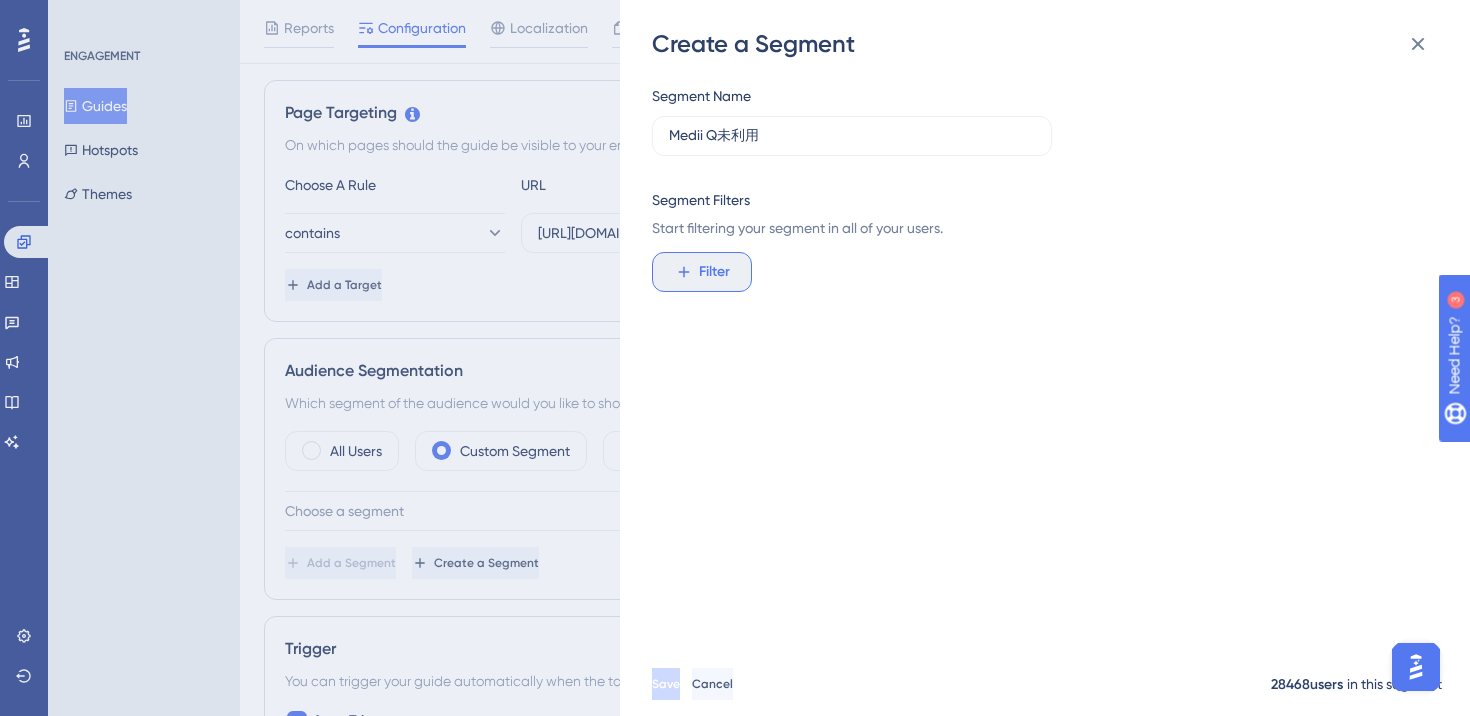 click on "Filter" at bounding box center [714, 272] 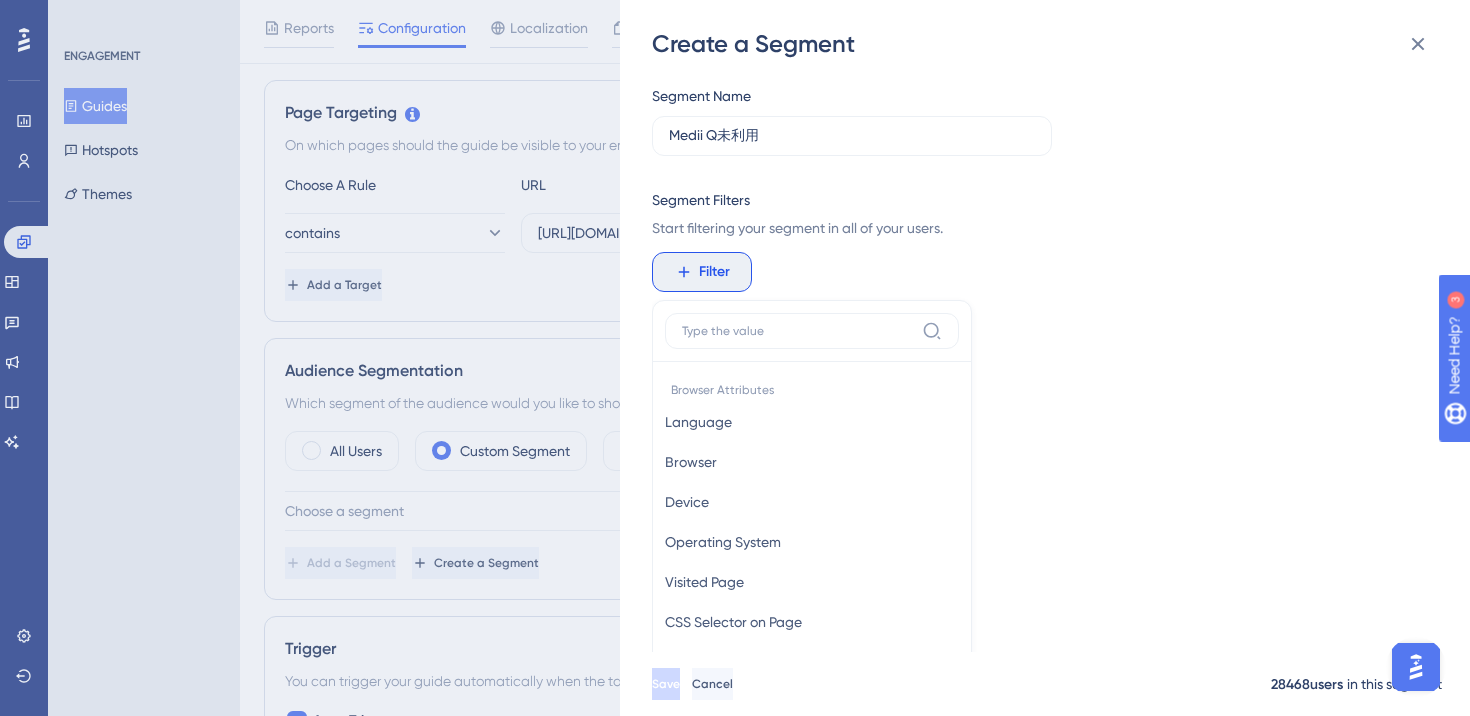 scroll, scrollTop: 145, scrollLeft: 0, axis: vertical 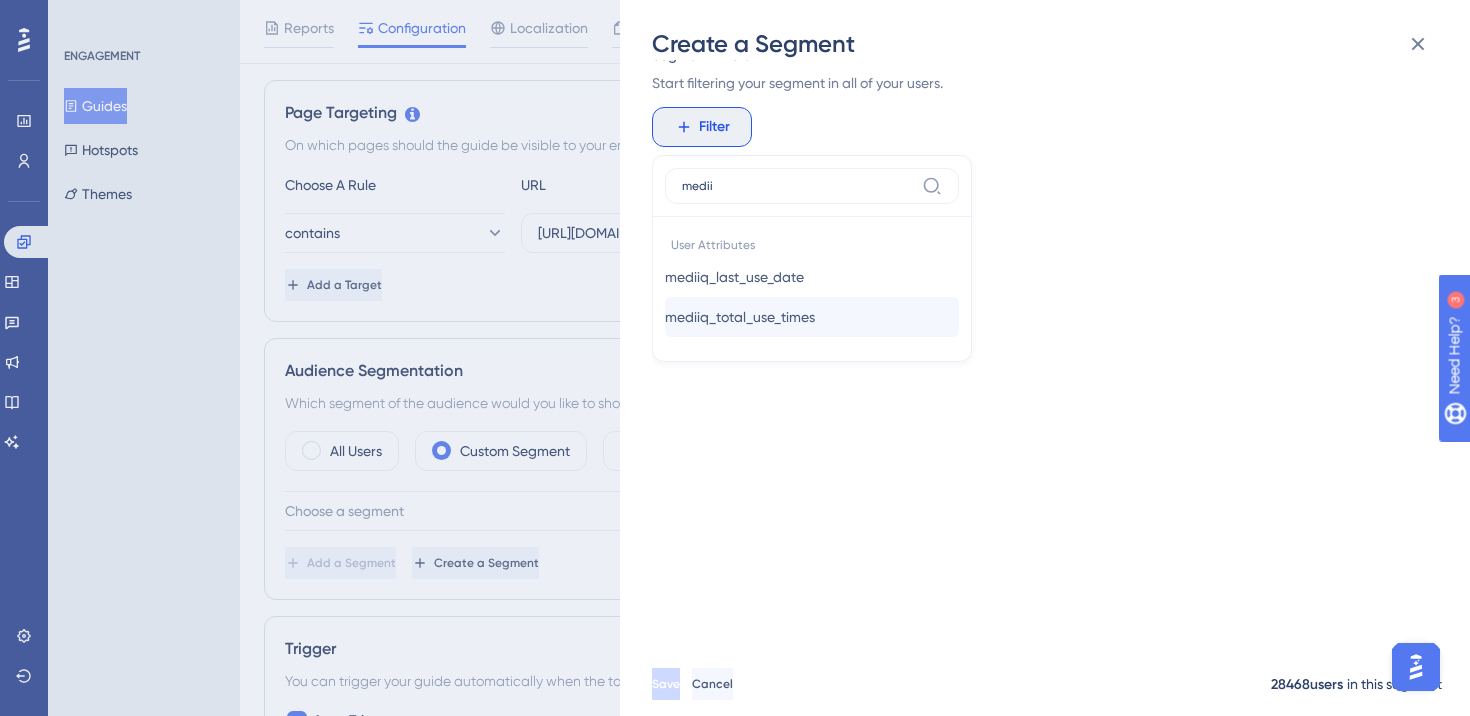 type on "medii" 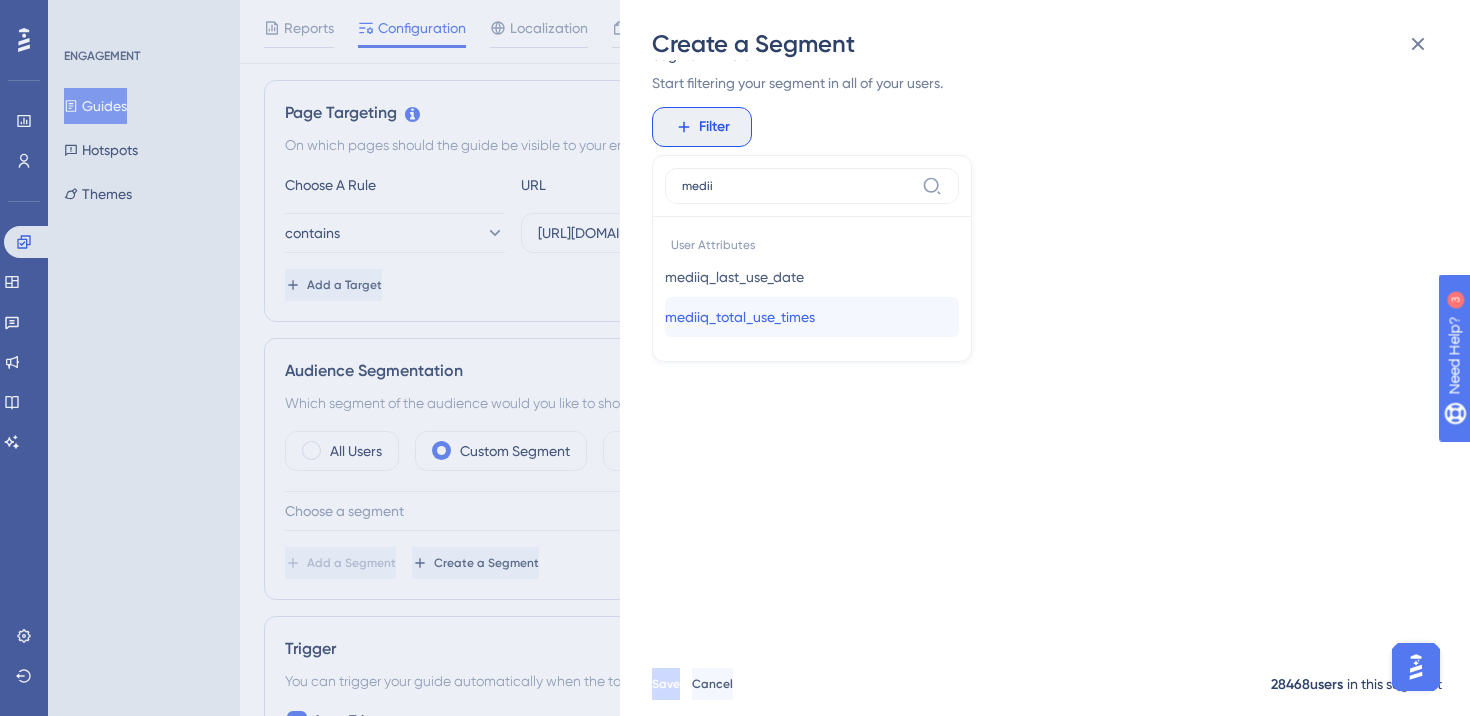 click on "mediiq_total_use_times" at bounding box center [740, 317] 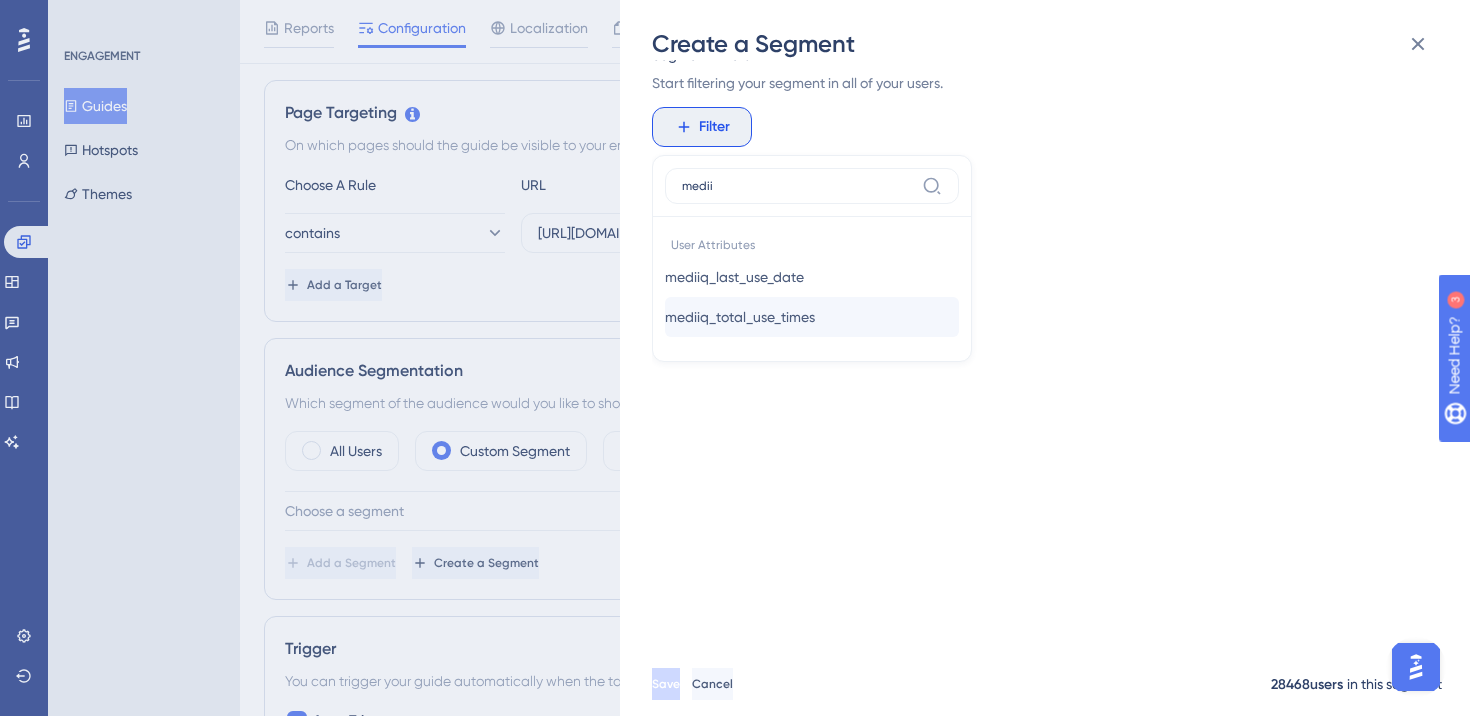 scroll, scrollTop: 18, scrollLeft: 0, axis: vertical 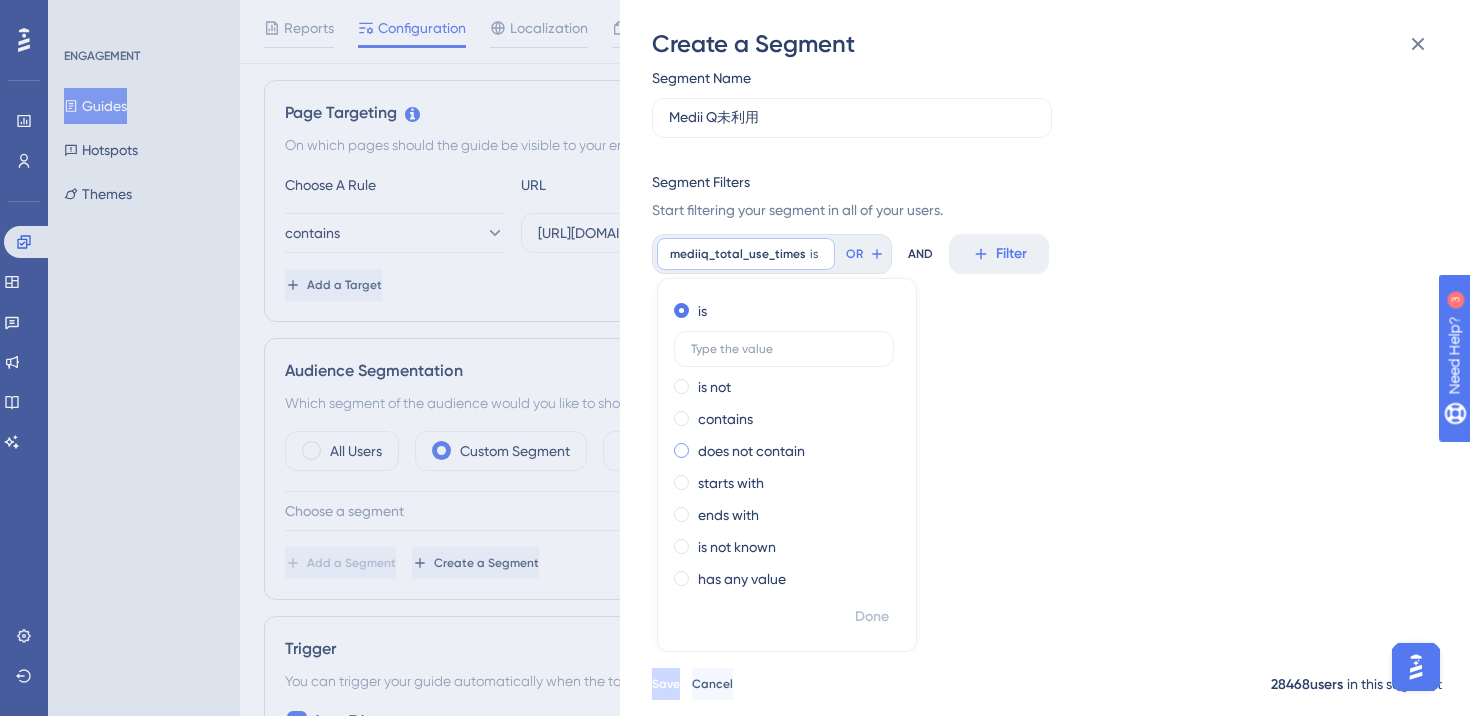 click on "does not contain" at bounding box center [751, 451] 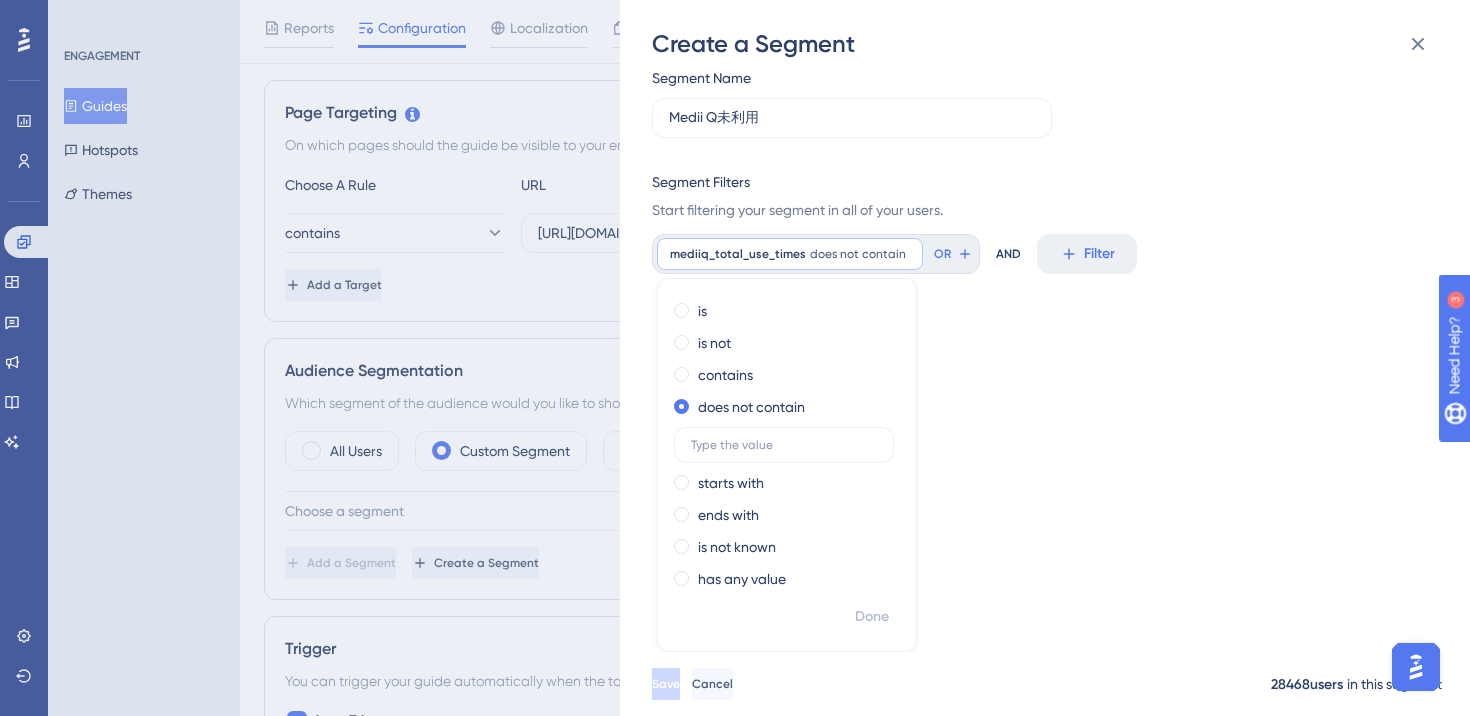 click on "Done" at bounding box center (787, 625) 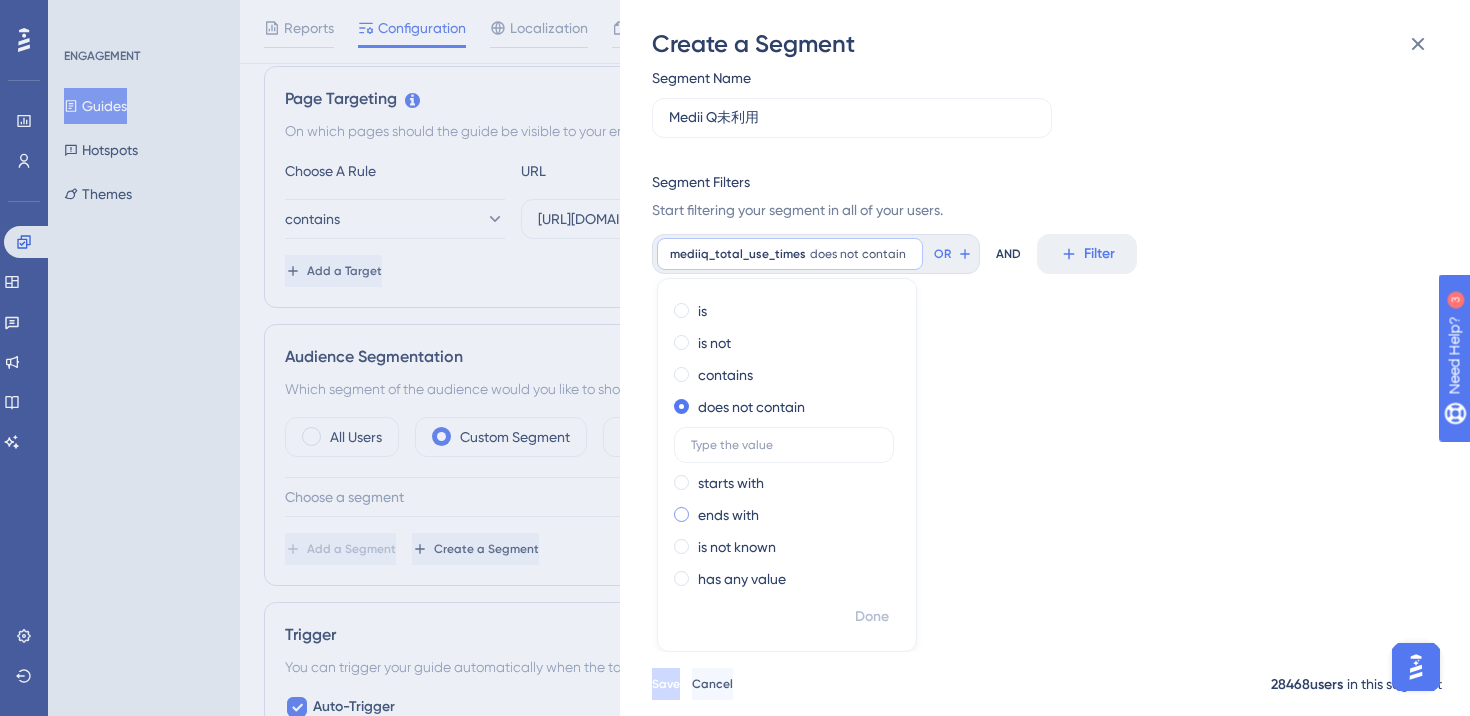 scroll, scrollTop: 454, scrollLeft: 0, axis: vertical 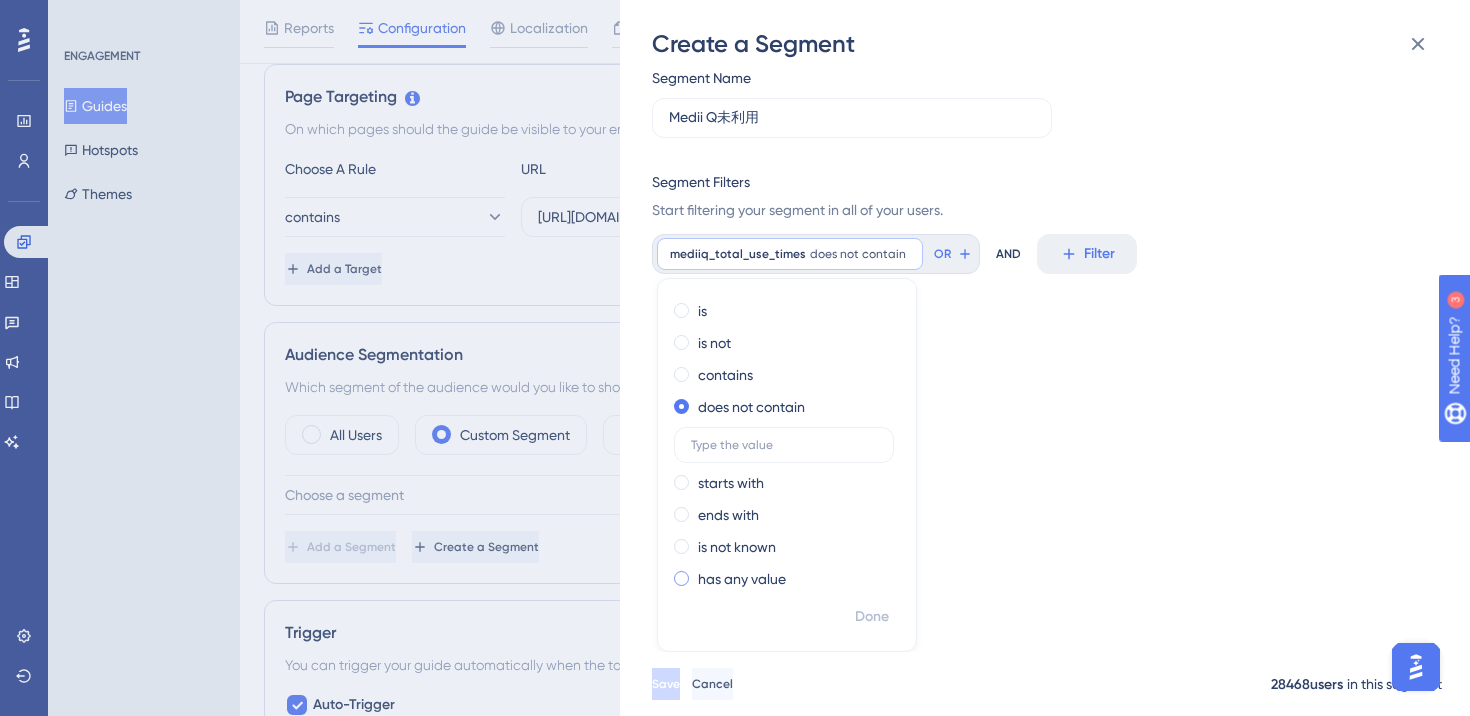 click on "has any value" at bounding box center [742, 579] 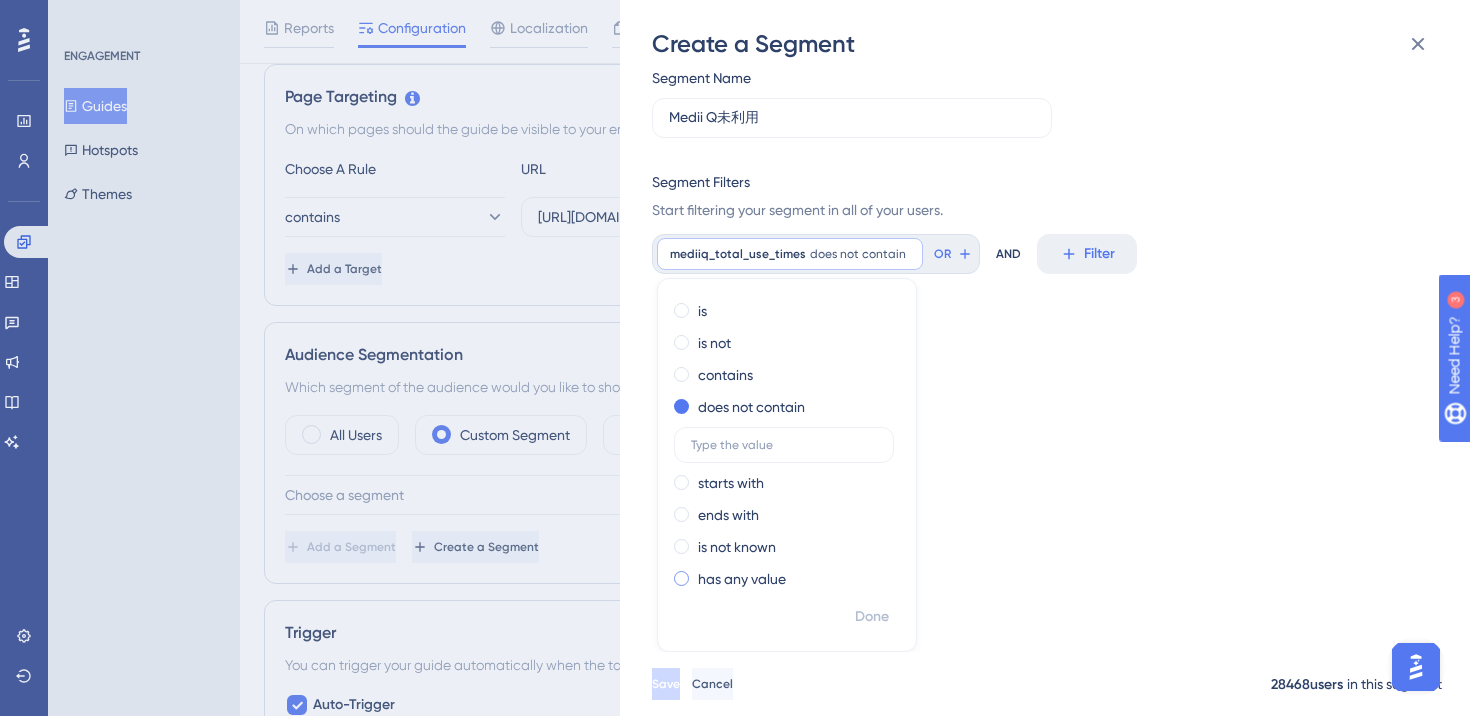 scroll, scrollTop: 0, scrollLeft: 0, axis: both 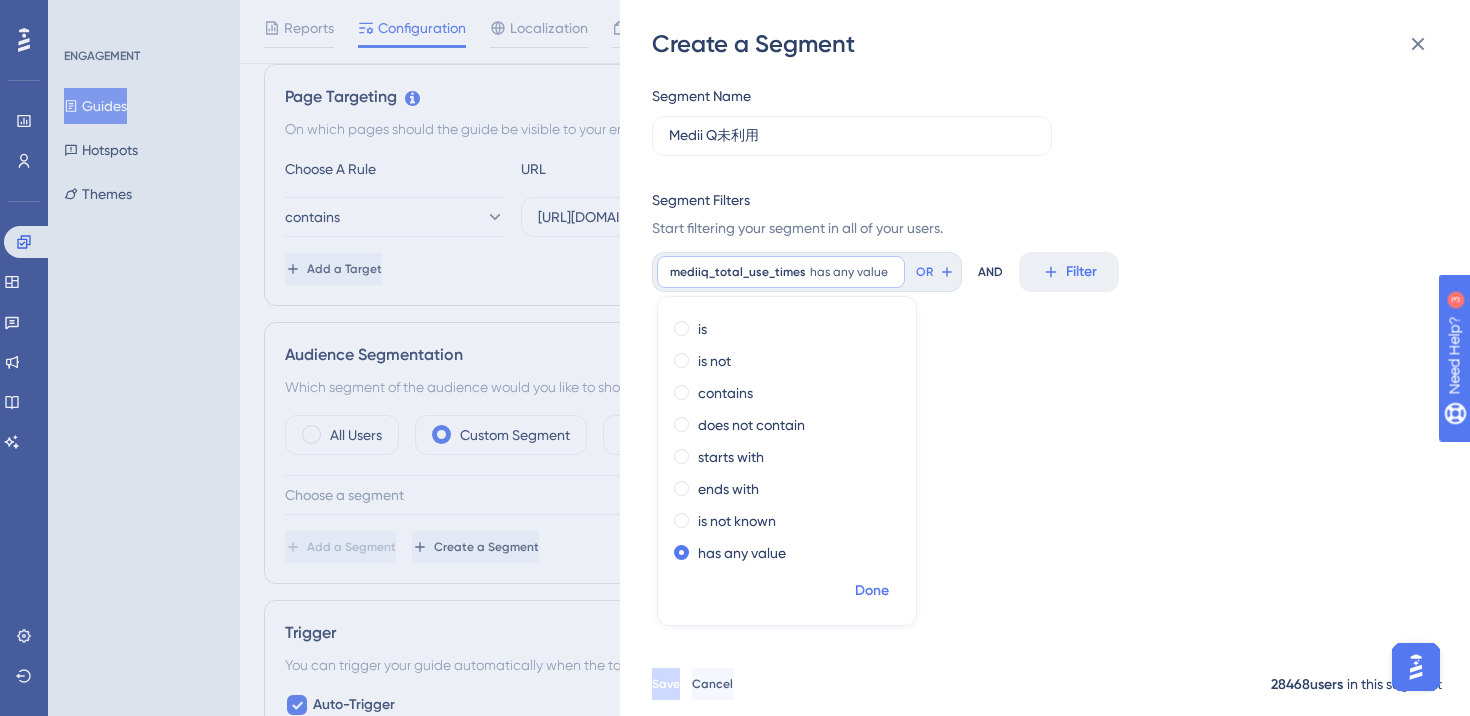 click on "Done" at bounding box center (872, 591) 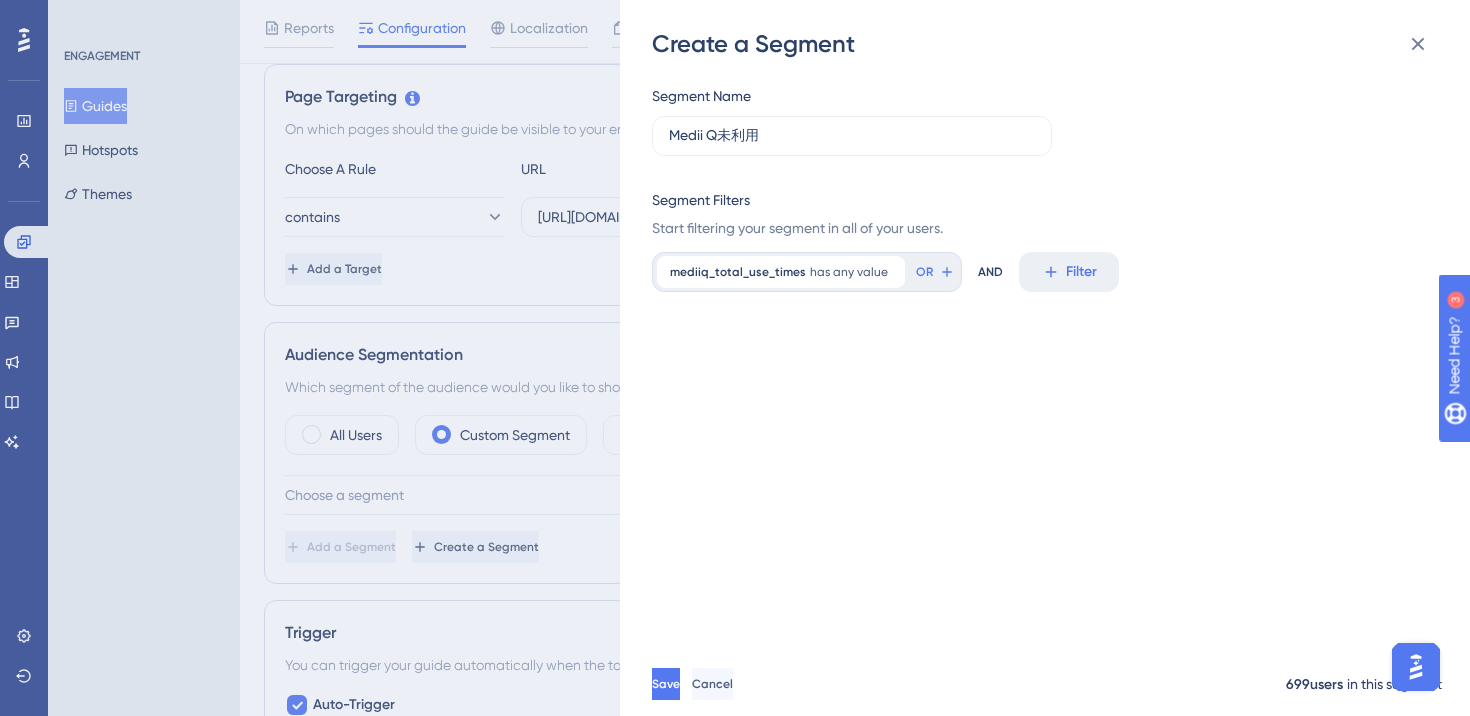 scroll, scrollTop: 484, scrollLeft: 0, axis: vertical 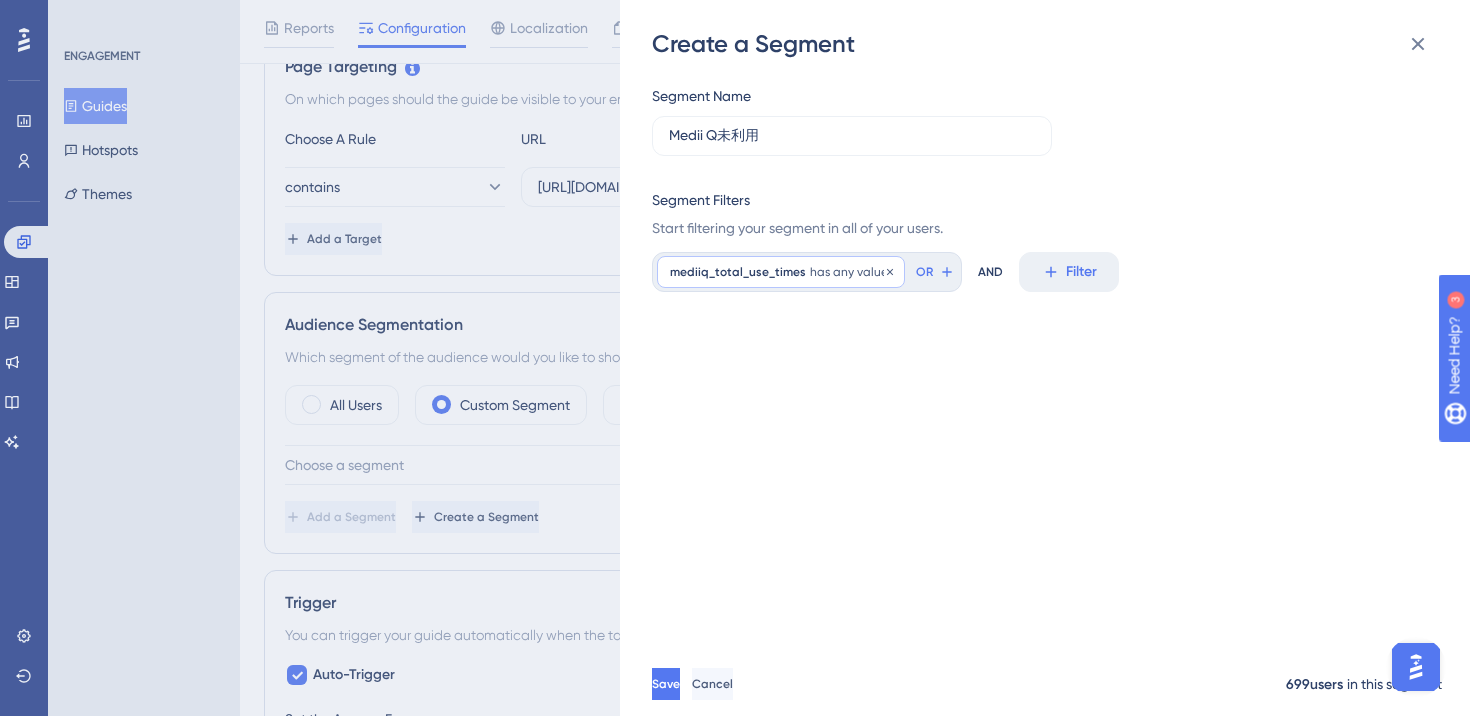 click on "has any value" at bounding box center (849, 272) 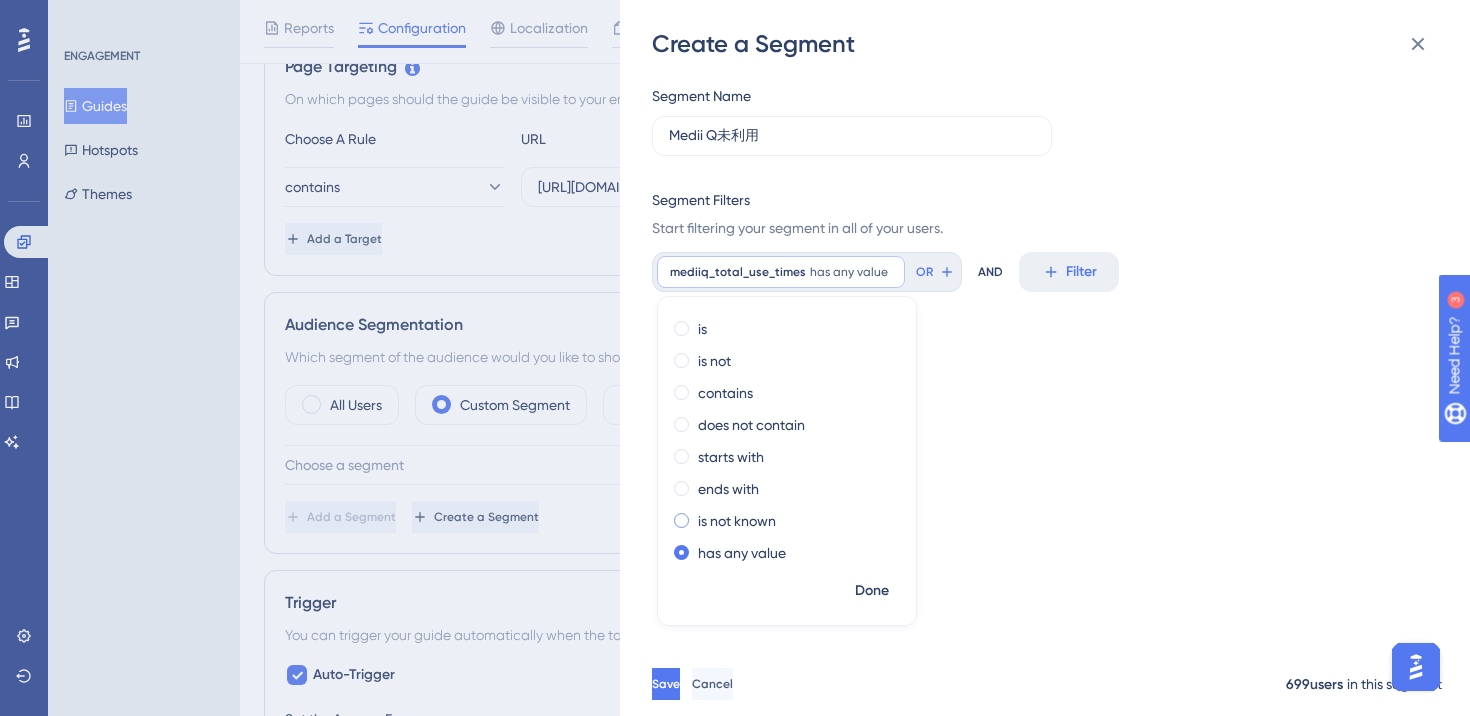 click on "is not known" at bounding box center (737, 521) 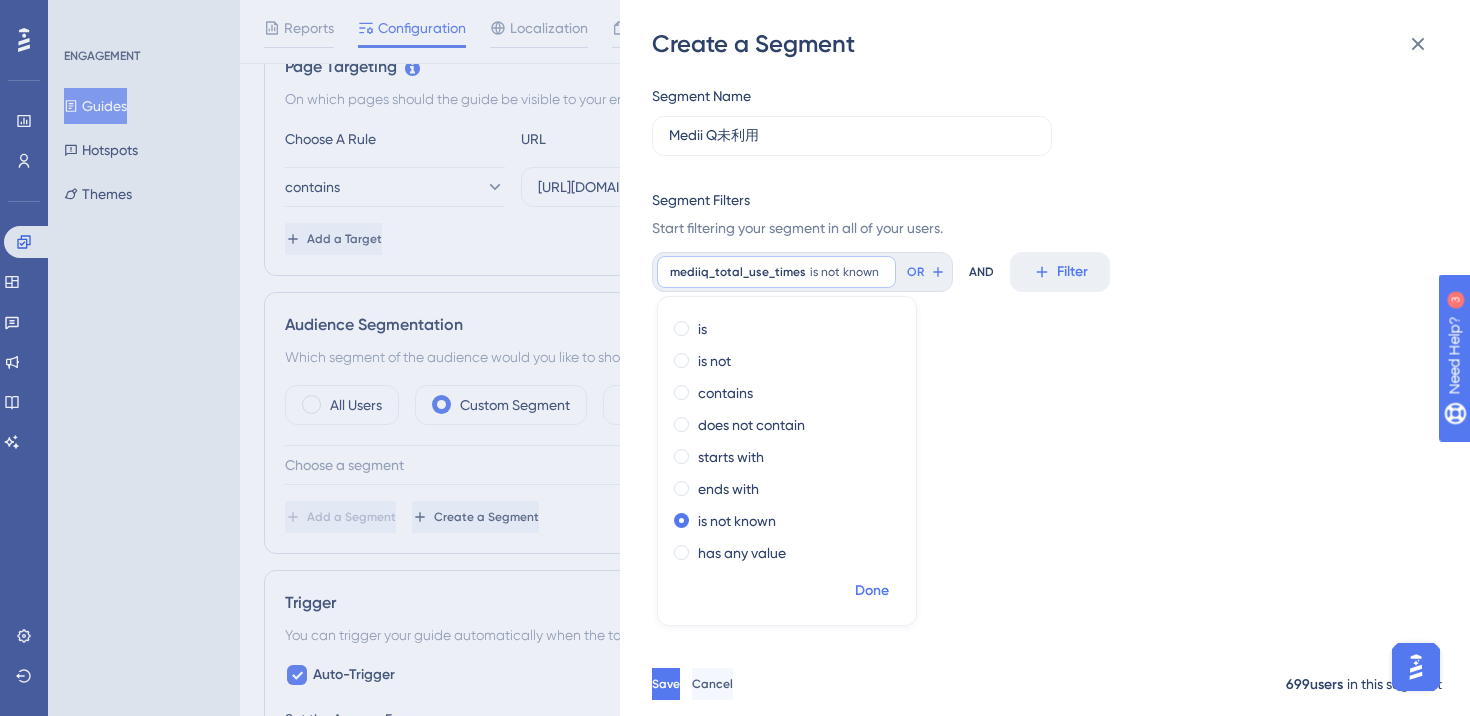 click on "Done" at bounding box center [872, 591] 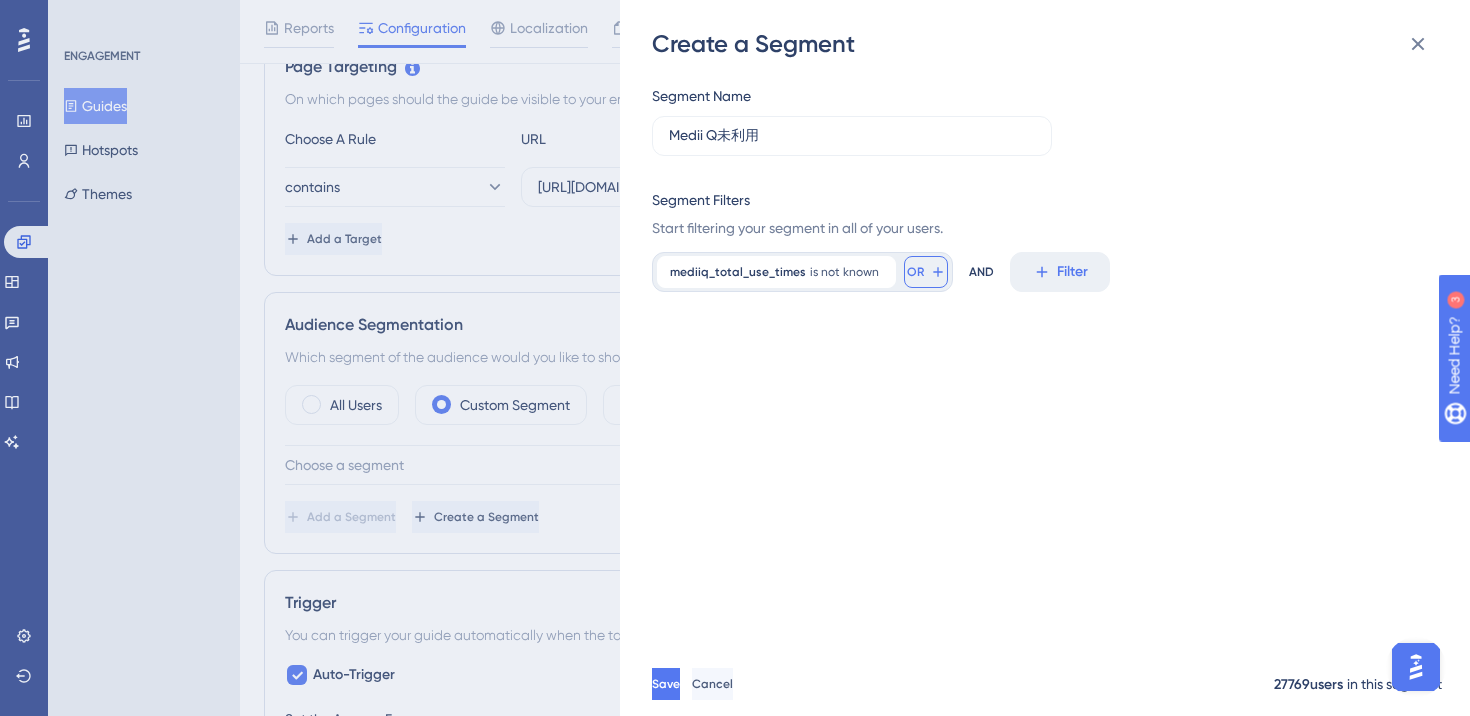 click 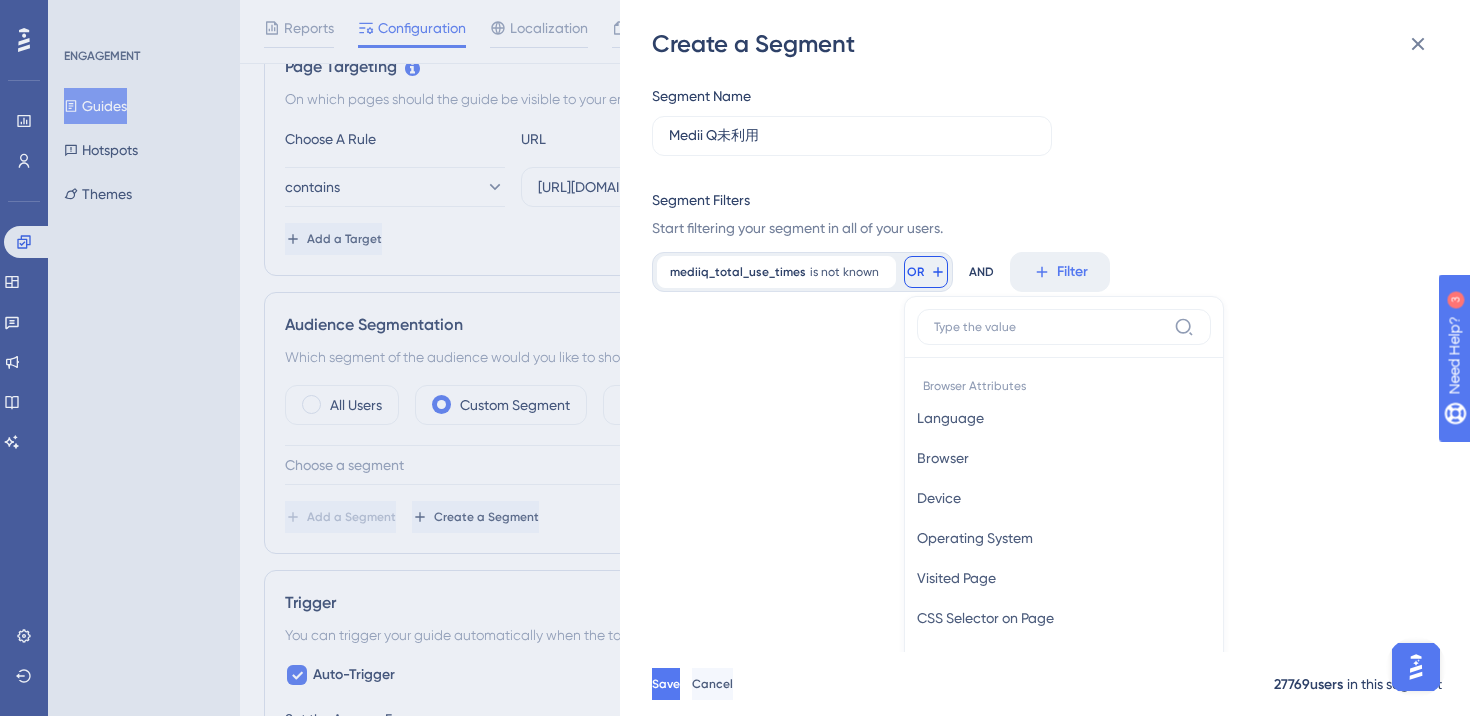 scroll, scrollTop: 143, scrollLeft: 0, axis: vertical 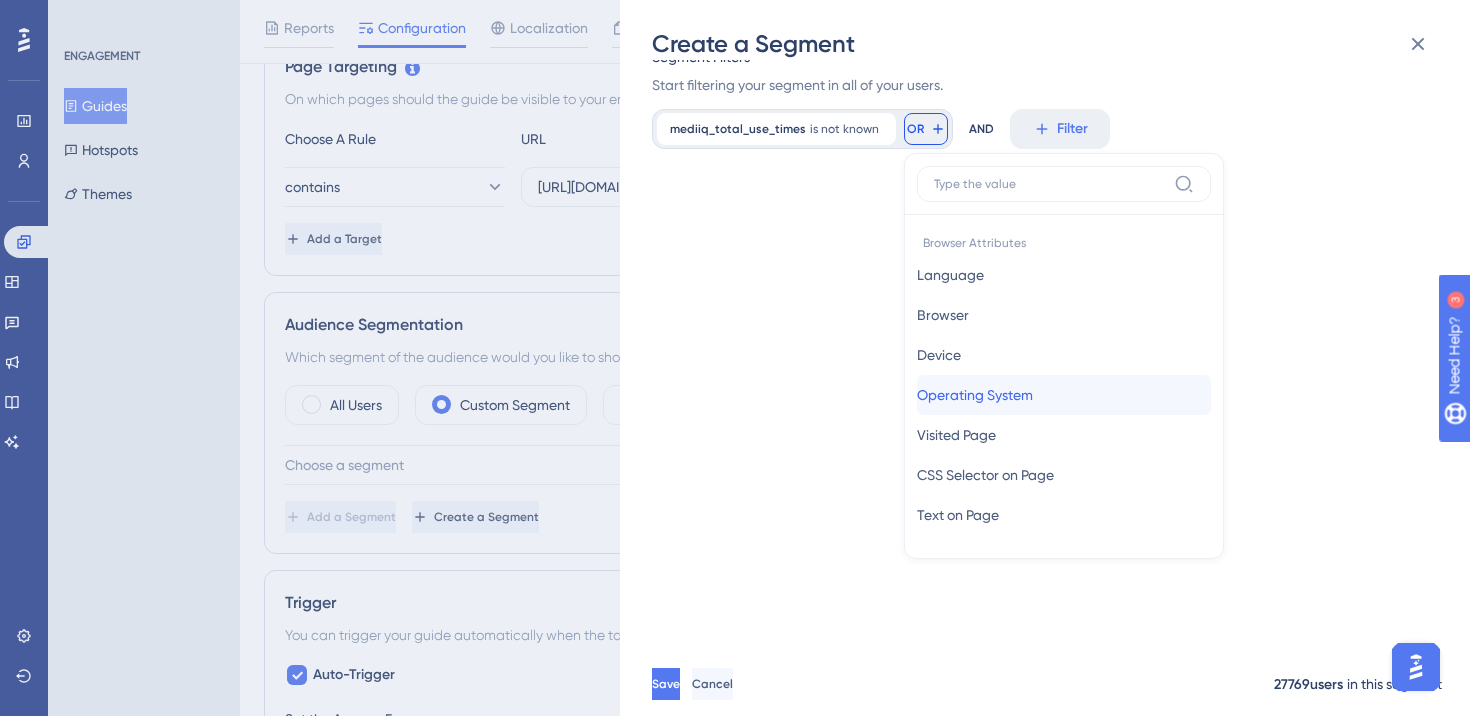 click on "Operating System Operating System" at bounding box center [1064, 395] 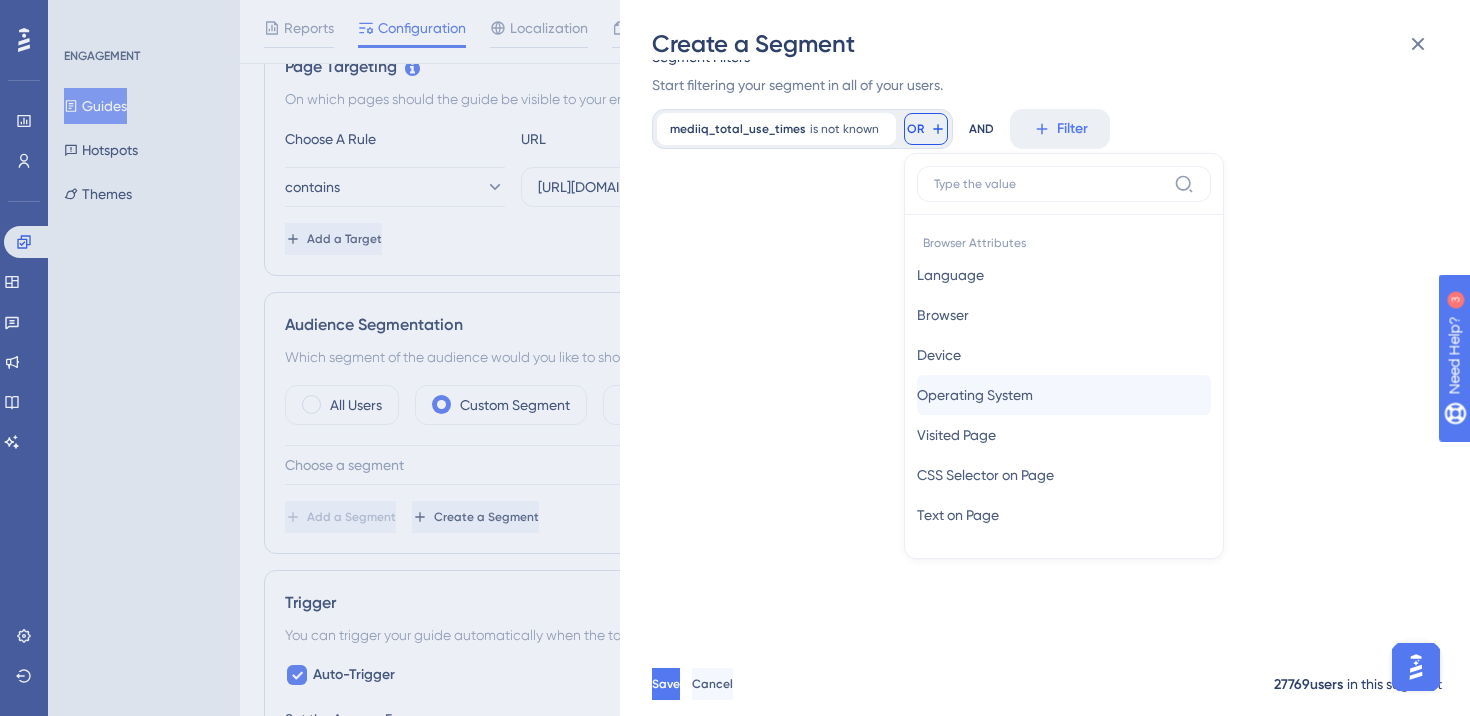 scroll, scrollTop: 18, scrollLeft: 0, axis: vertical 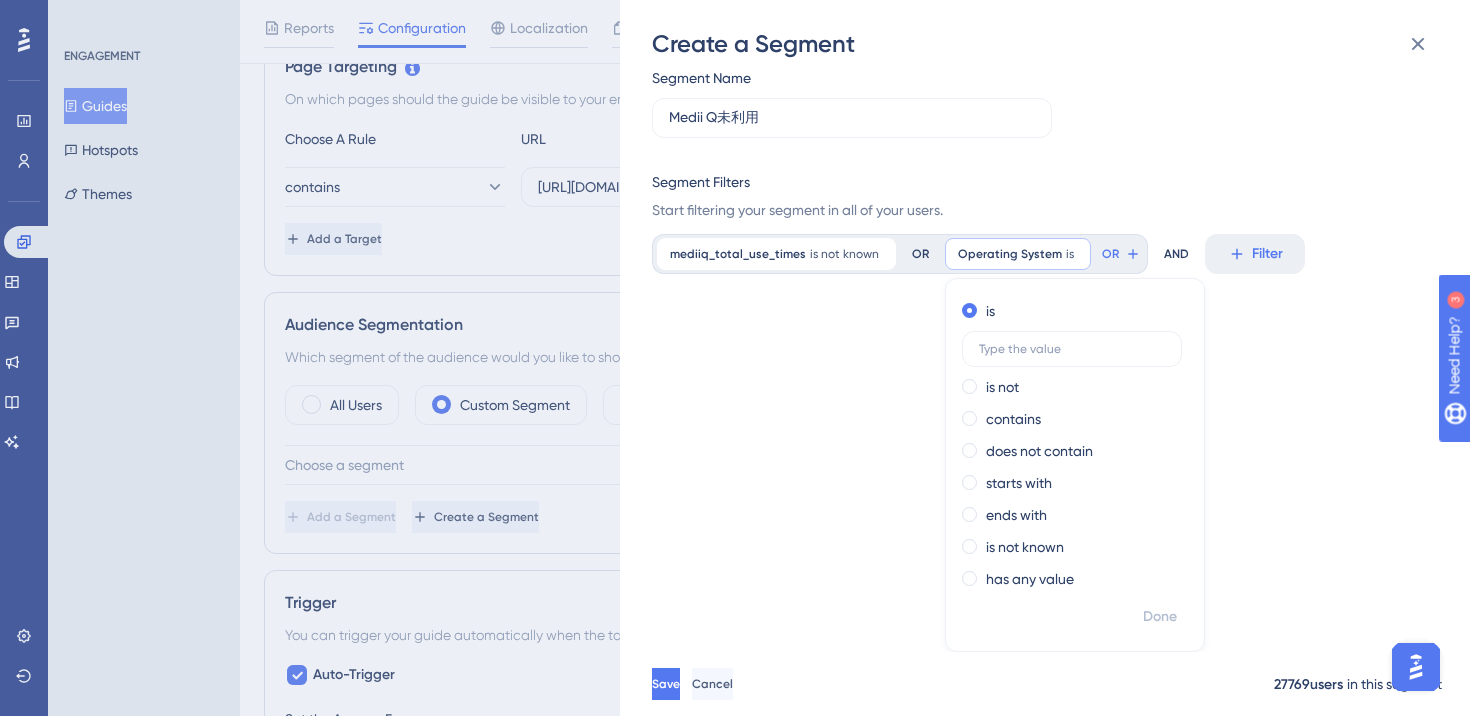 click on "Segment Name Medii Q未利用 Segment Filters Start filtering your segment in all of your users. mediiq_total_use_times is not known Remove OR Operating System is Remove is is not contains does not contain starts with ends with is not known has any value Done OR AND Filter" at bounding box center (1055, 356) 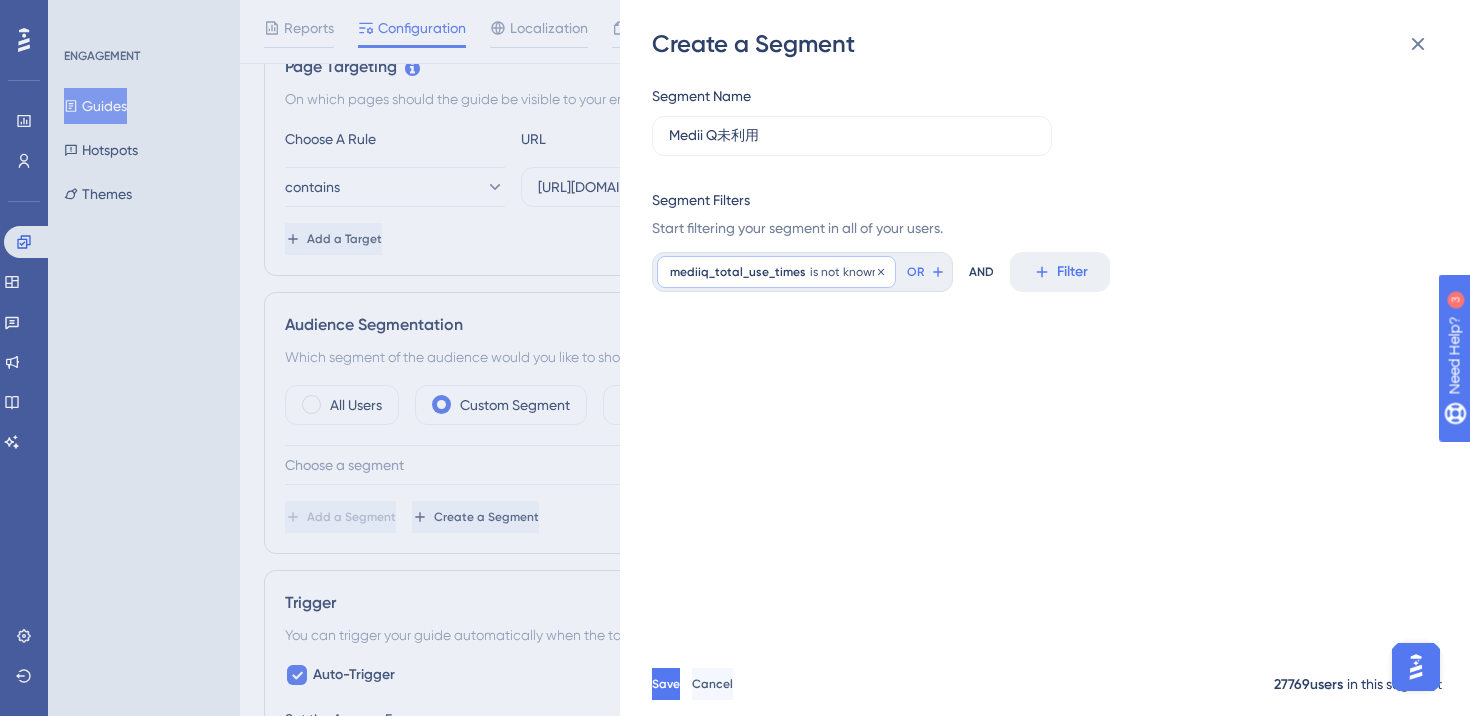 click on "is not known" at bounding box center [844, 272] 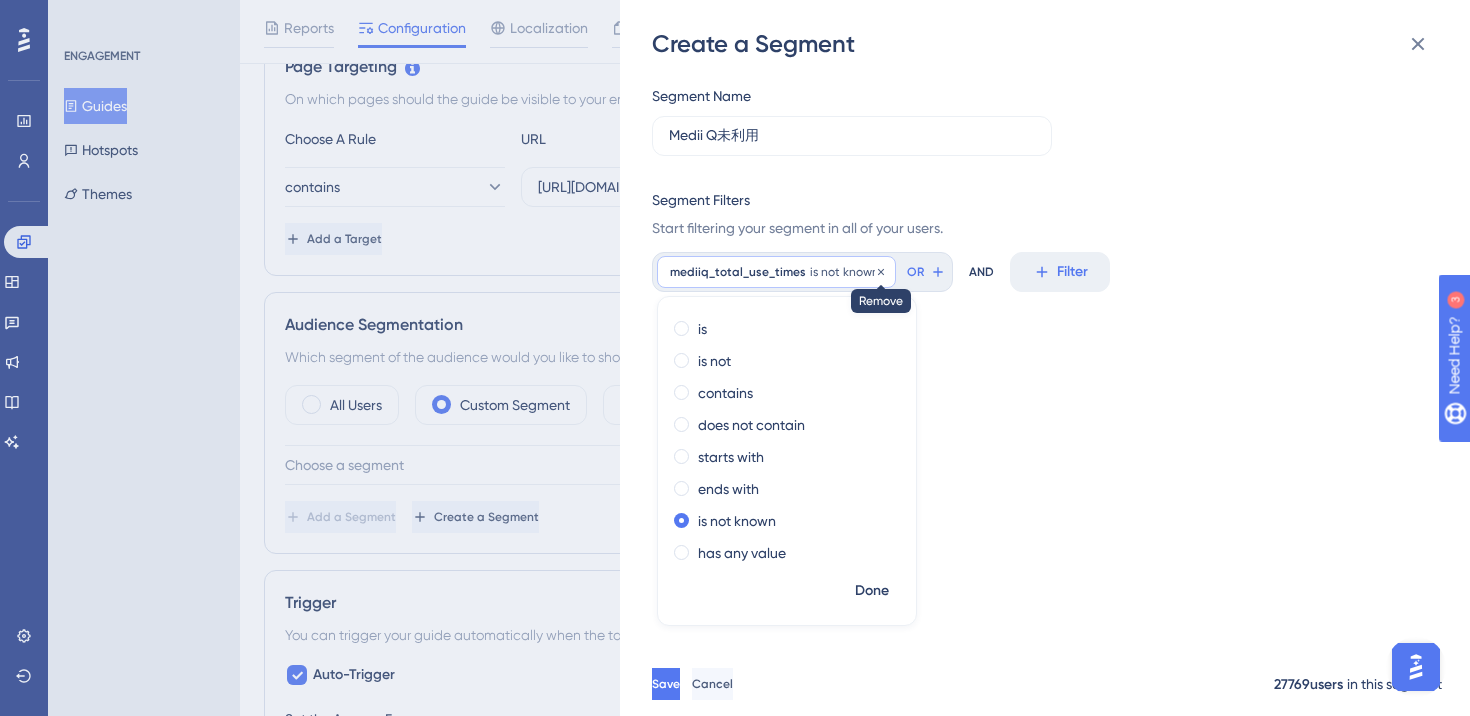 click 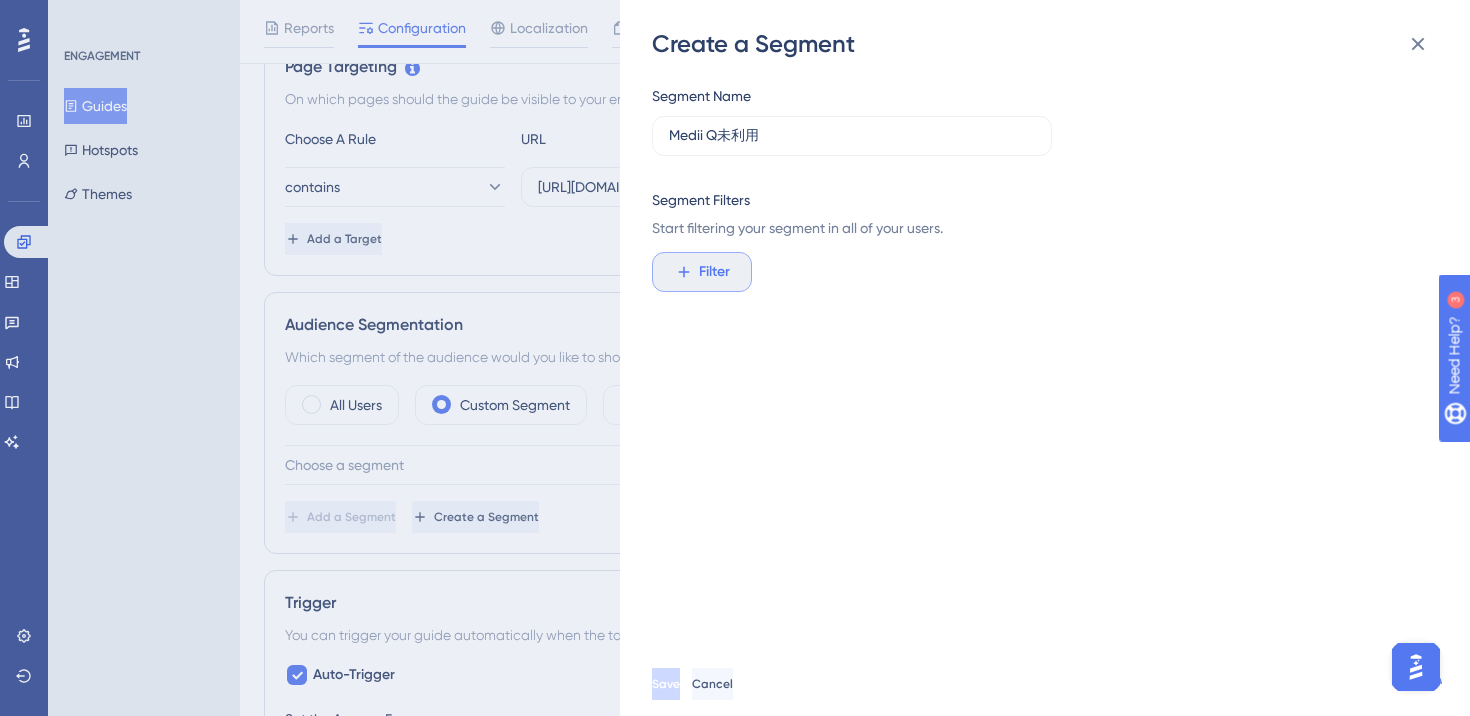 click 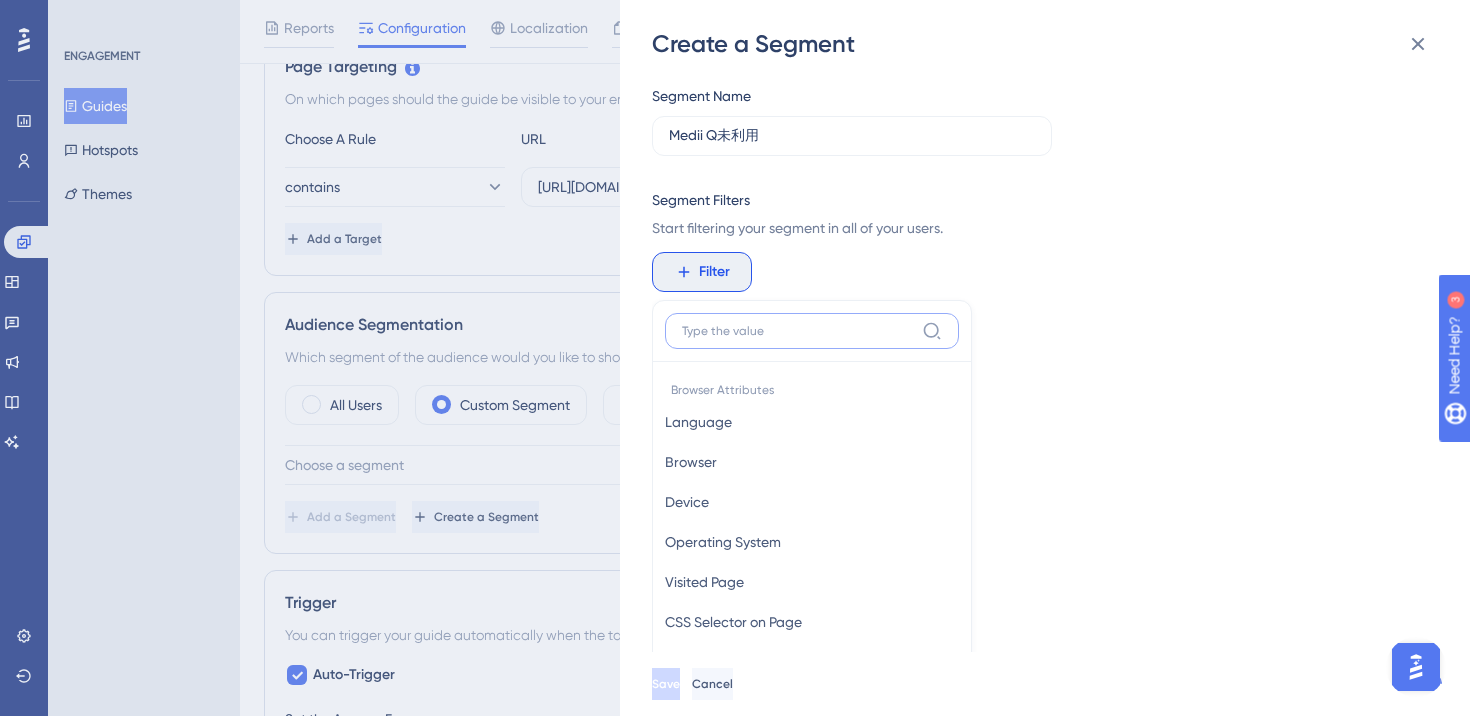scroll, scrollTop: 141, scrollLeft: 0, axis: vertical 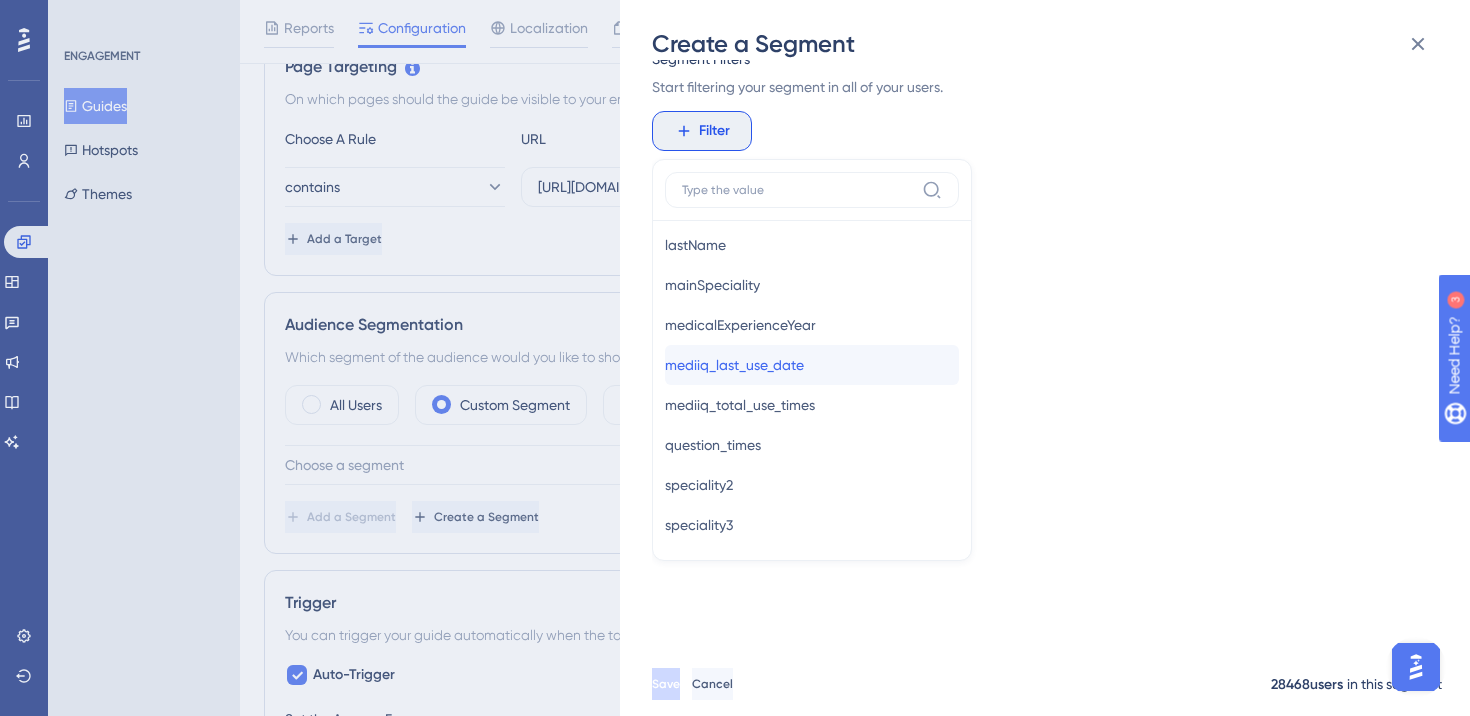 click on "mediiq_last_use_date" at bounding box center [734, 365] 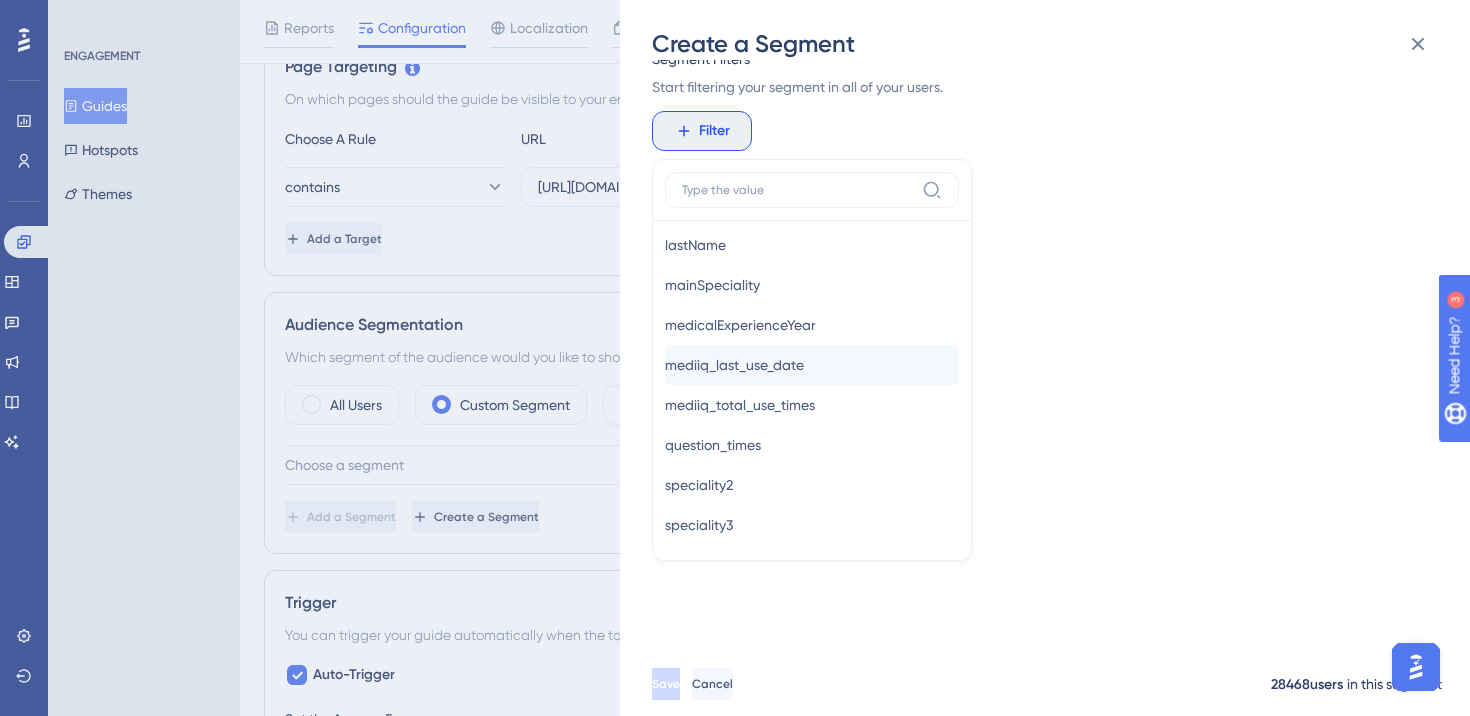 scroll, scrollTop: 0, scrollLeft: 0, axis: both 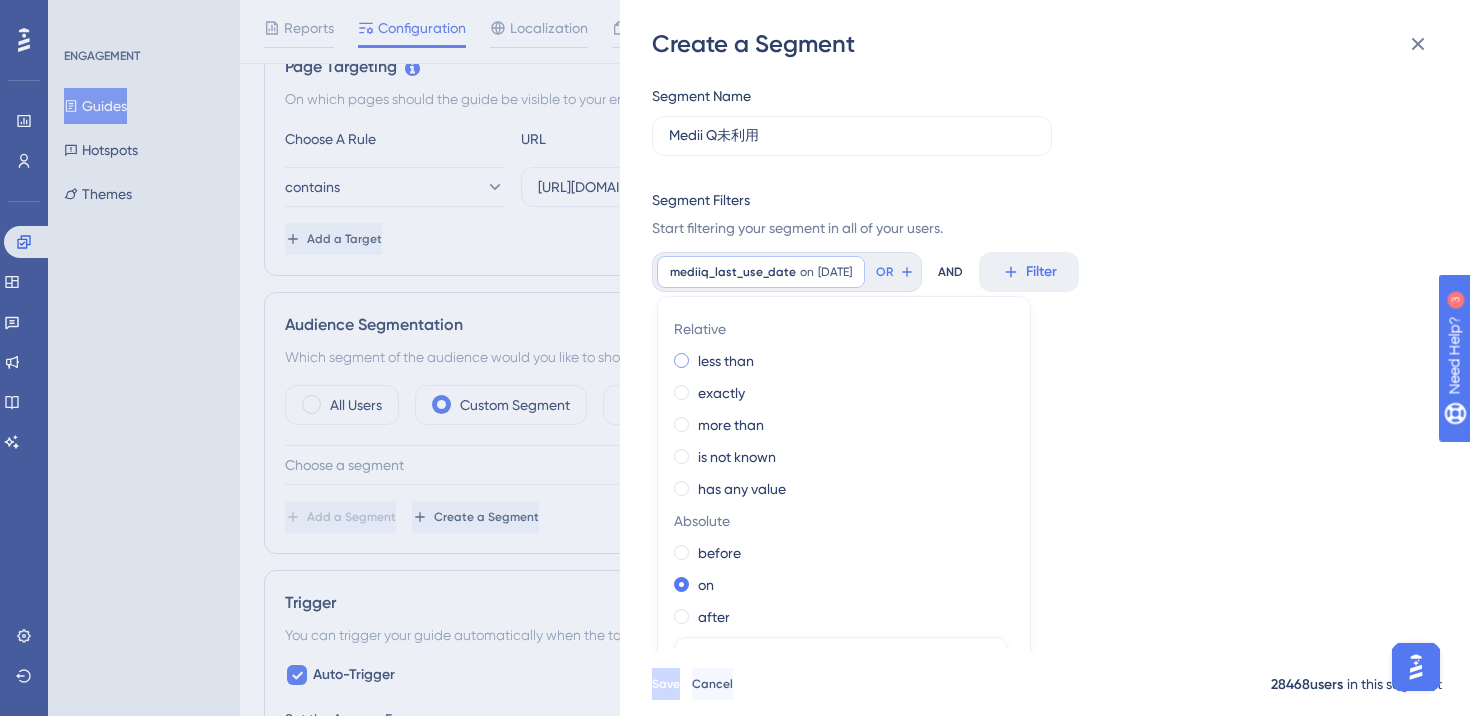 click on "less than" at bounding box center [840, 361] 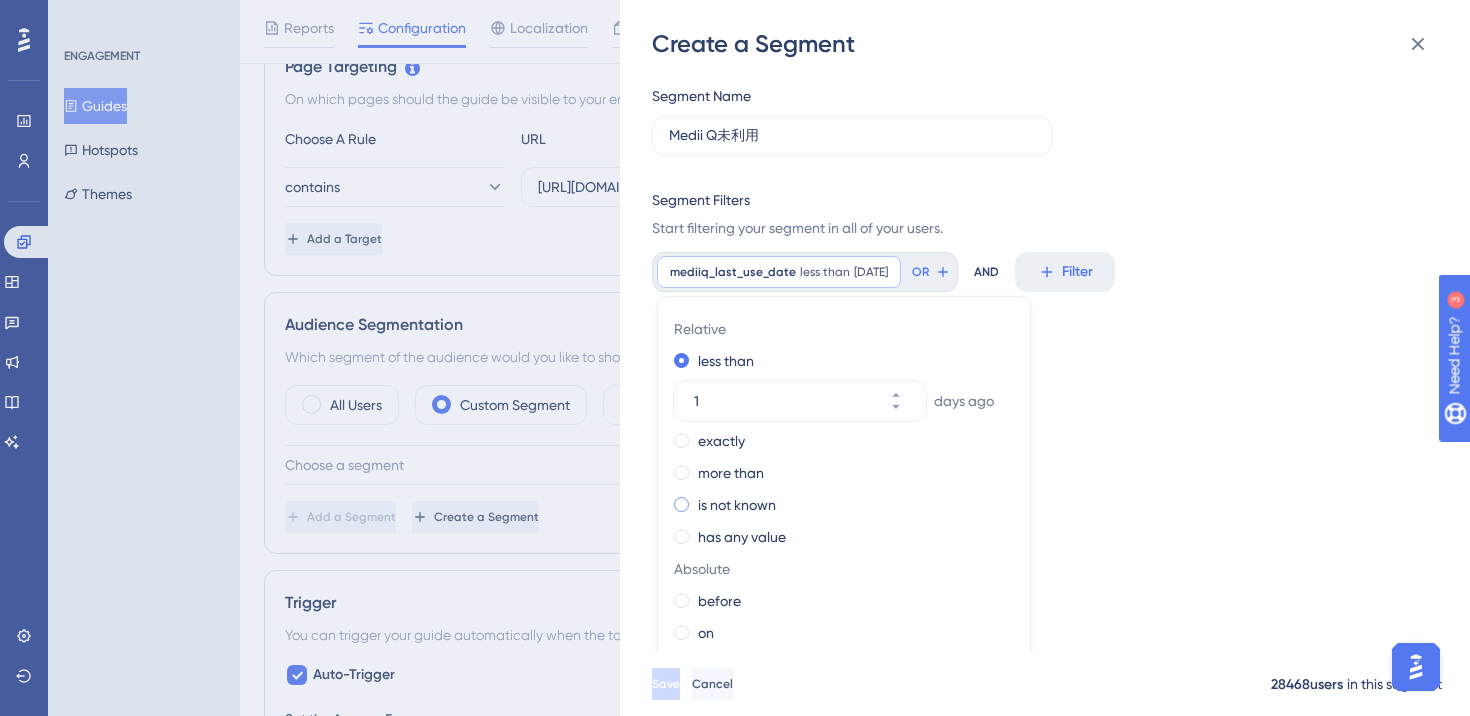 scroll, scrollTop: 36, scrollLeft: 0, axis: vertical 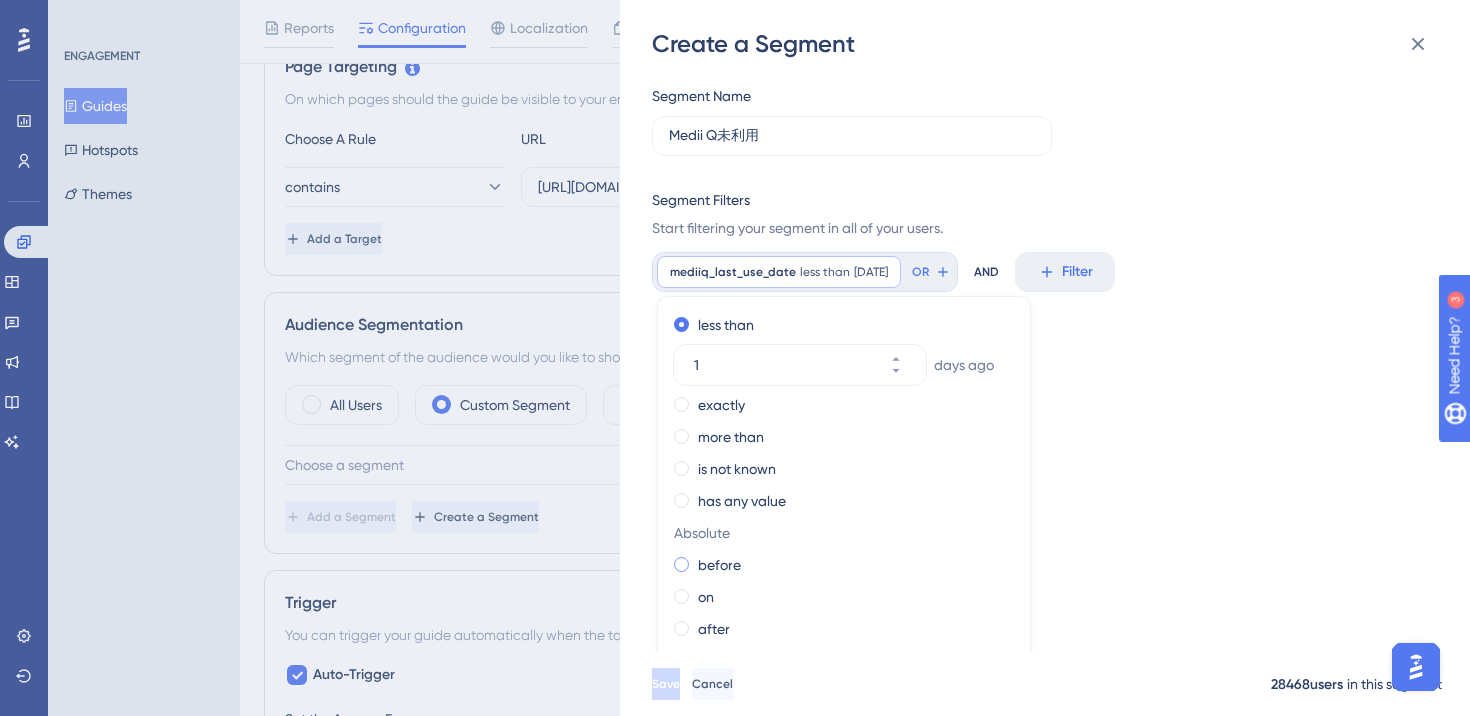 click on "before" at bounding box center [719, 565] 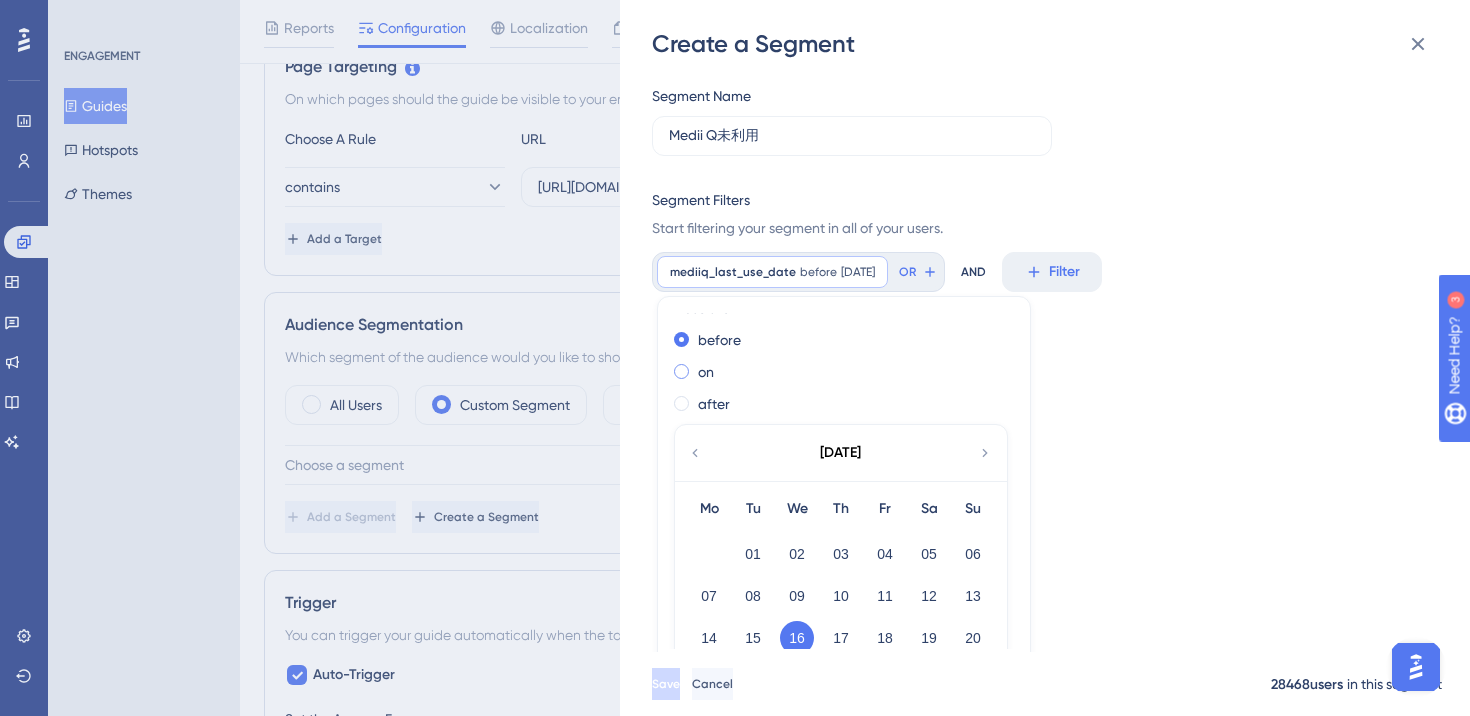 scroll, scrollTop: 243, scrollLeft: 0, axis: vertical 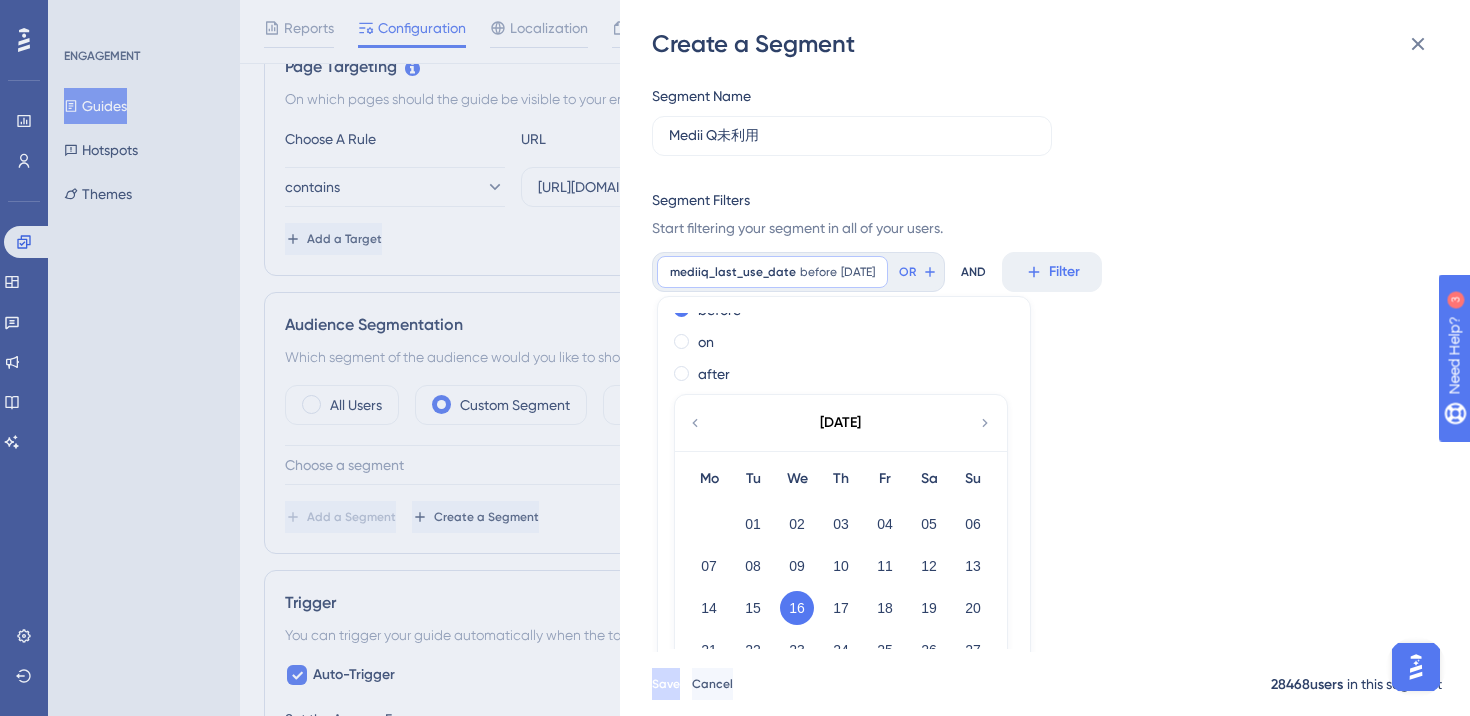 click 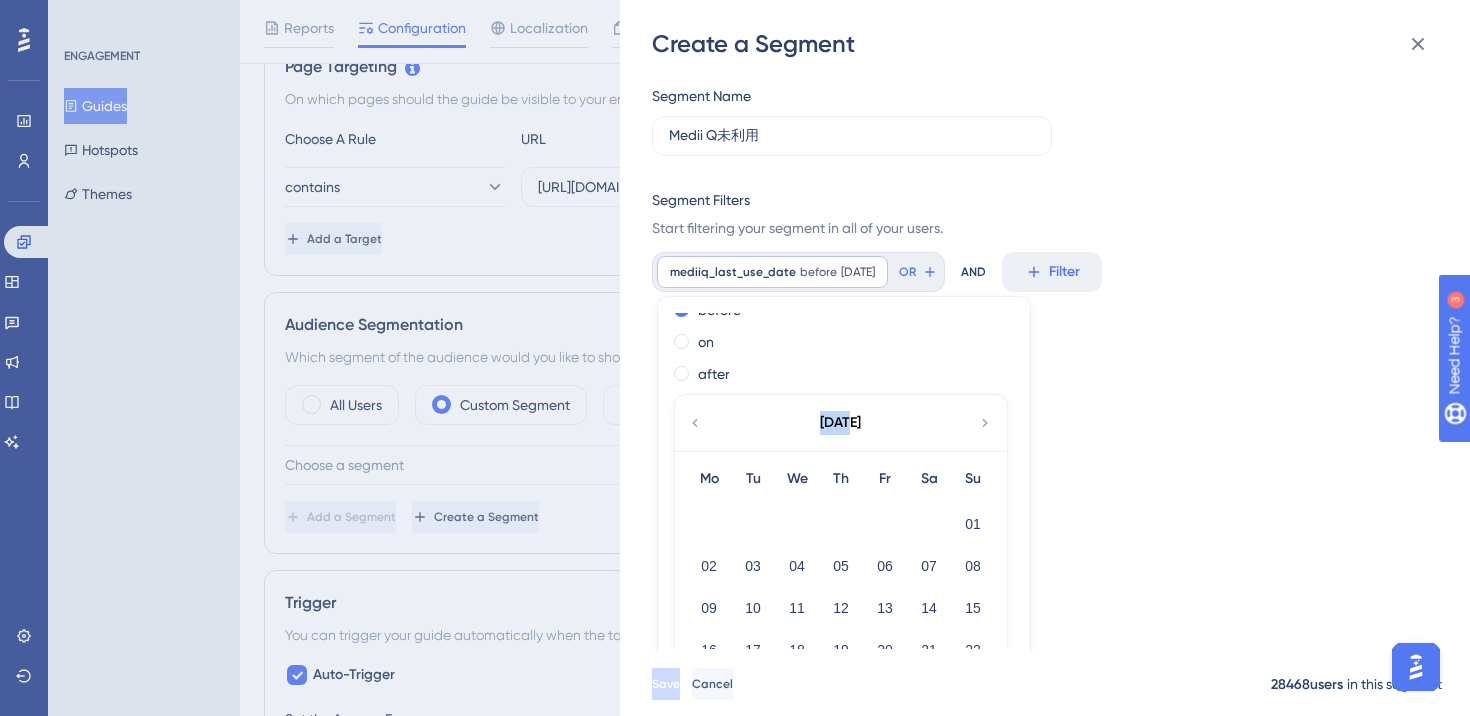click 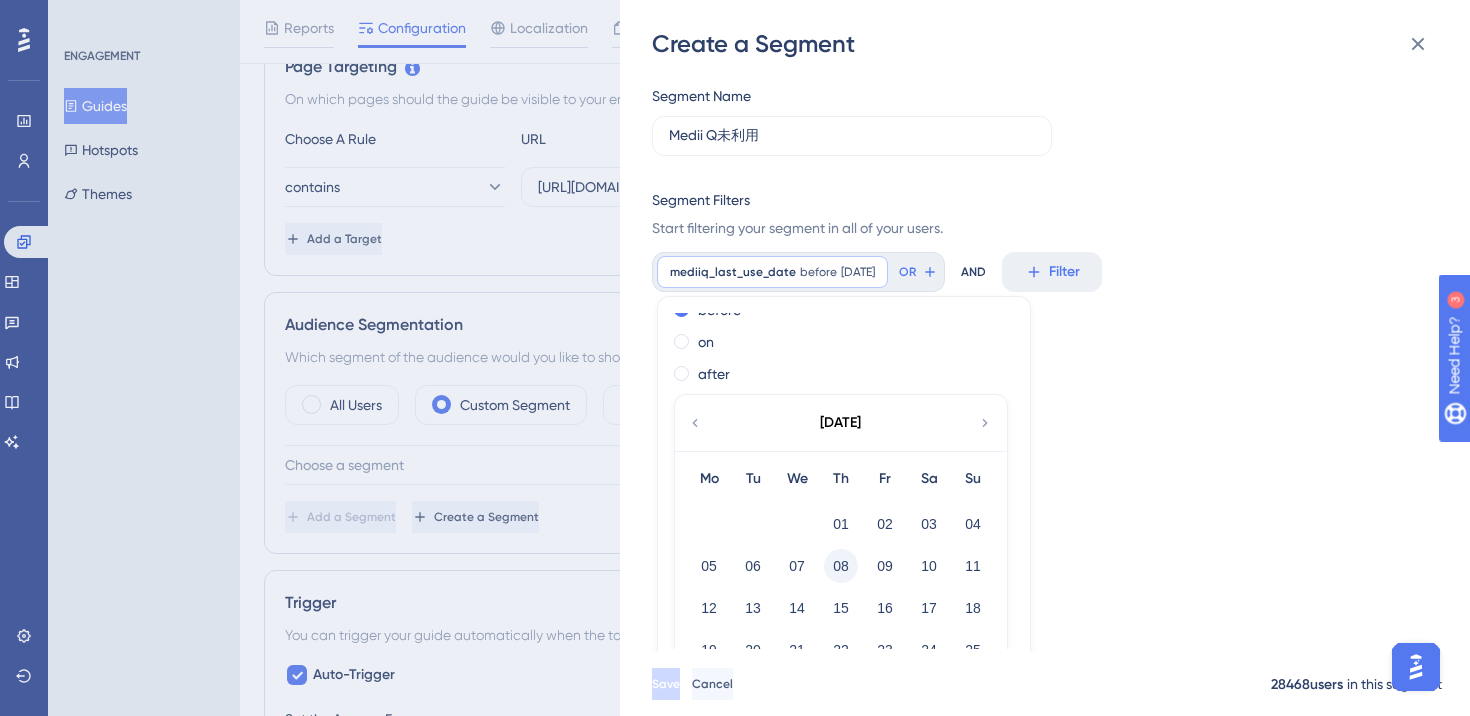 scroll, scrollTop: 330, scrollLeft: 0, axis: vertical 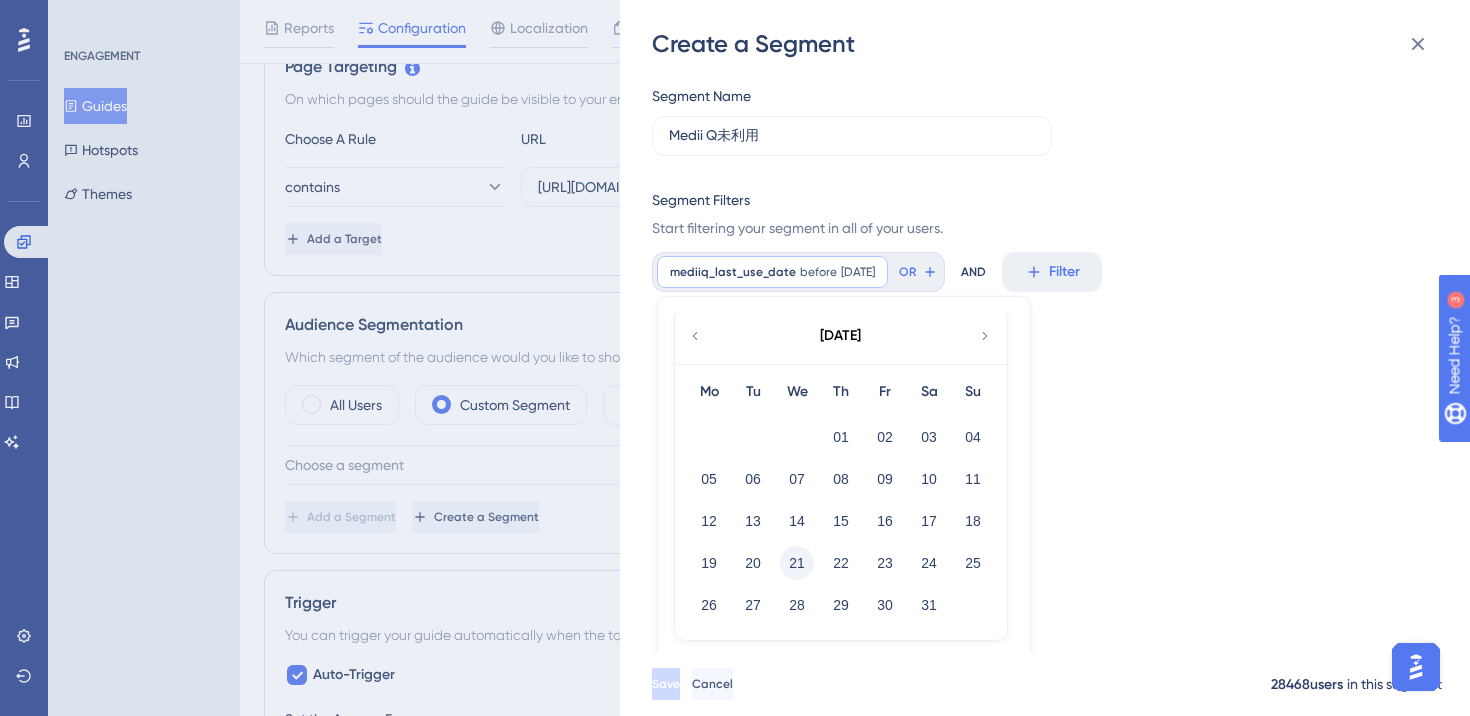 click on "21" at bounding box center (797, 563) 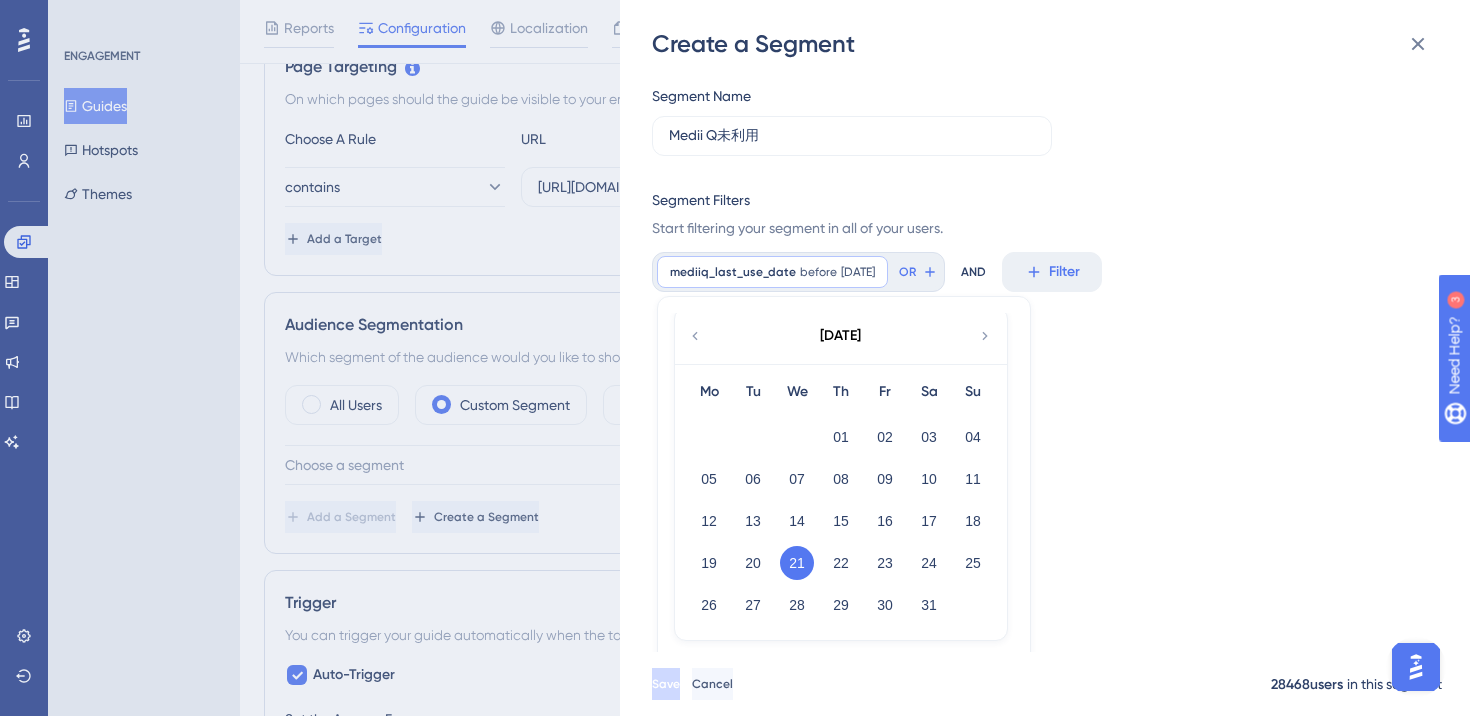 click on "Relative less than exactly more than is not known has any value Absolute before on after [DATE] Mo Tu We Th Fr Sa Su 01 02 03 04 05 06 07 08 09 10 11 12 13 14 15 16 17 18 19 20 21 22 23 24 25 26 27 28 29 30 31" at bounding box center (844, 481) 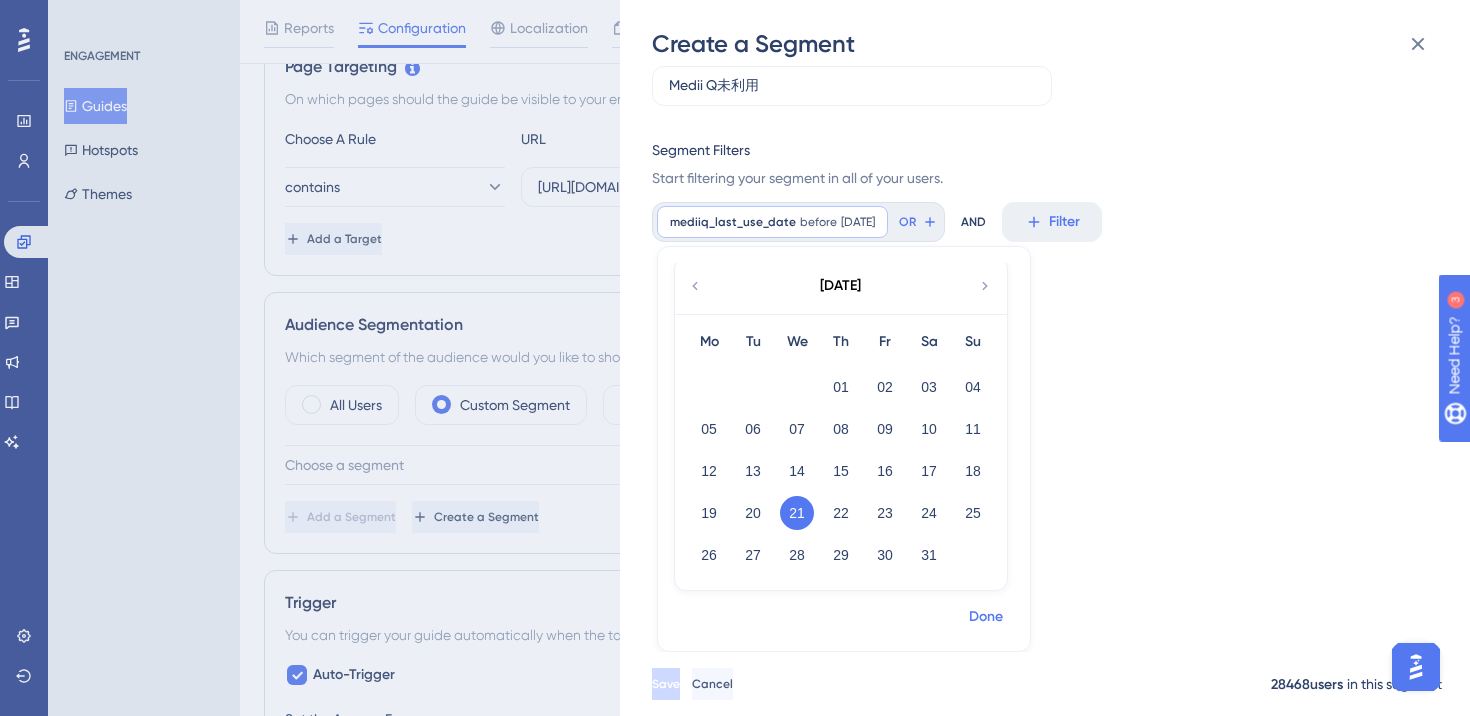 click on "Done" at bounding box center [986, 617] 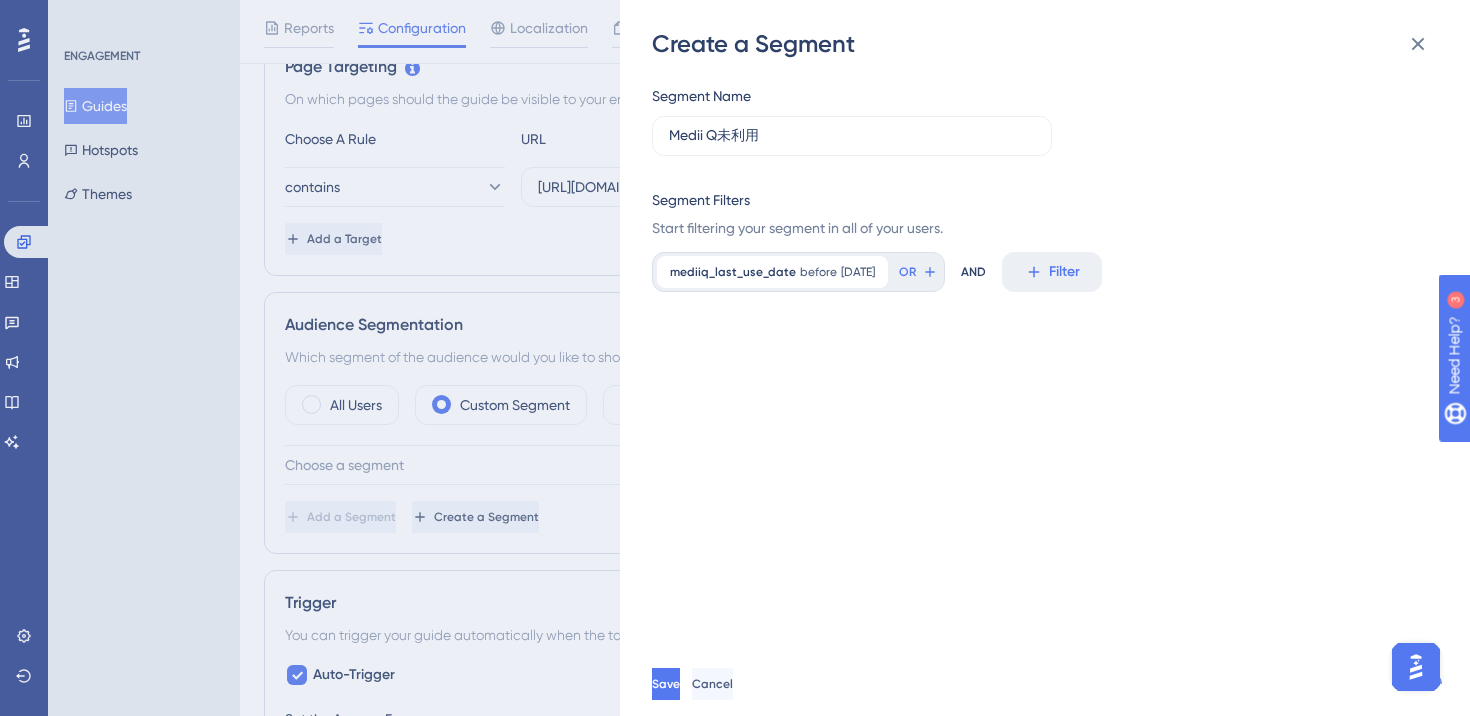 scroll, scrollTop: 0, scrollLeft: 0, axis: both 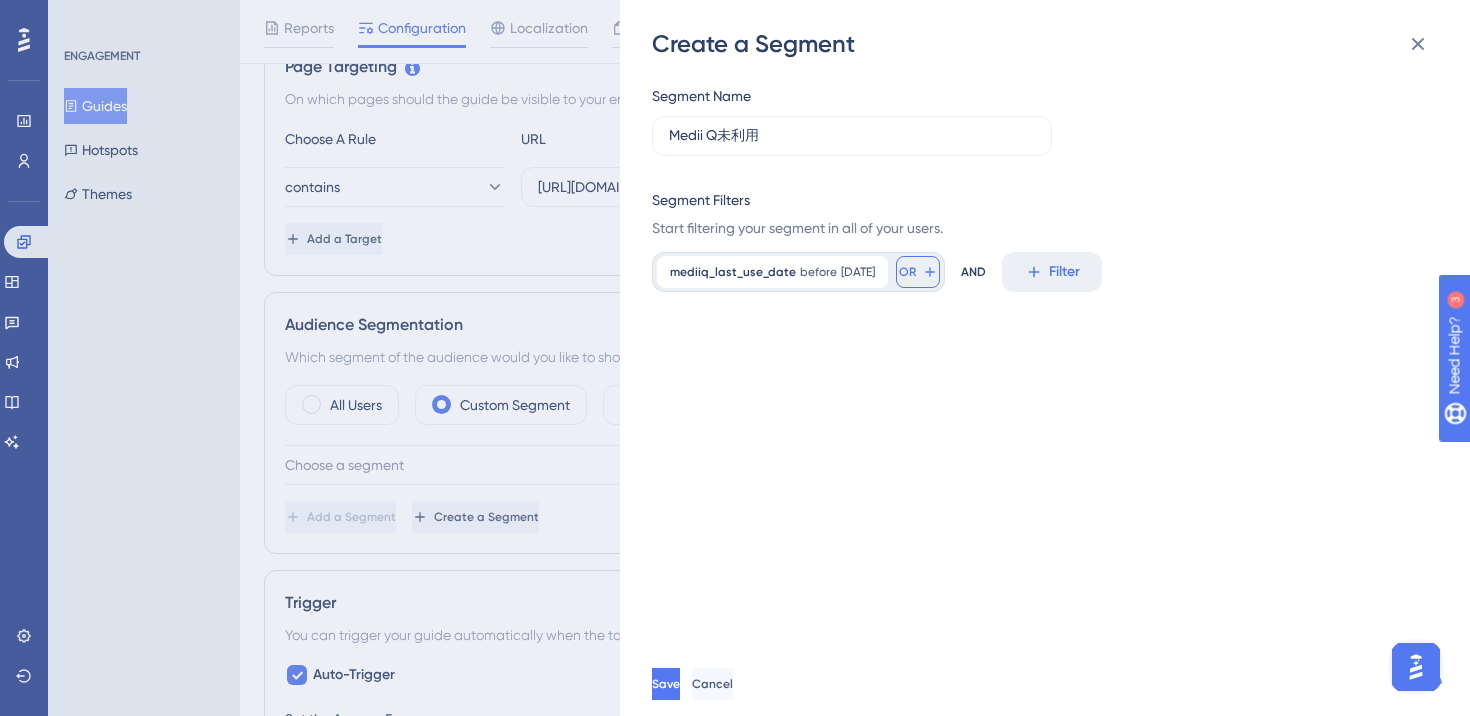 click on "OR" at bounding box center (907, 272) 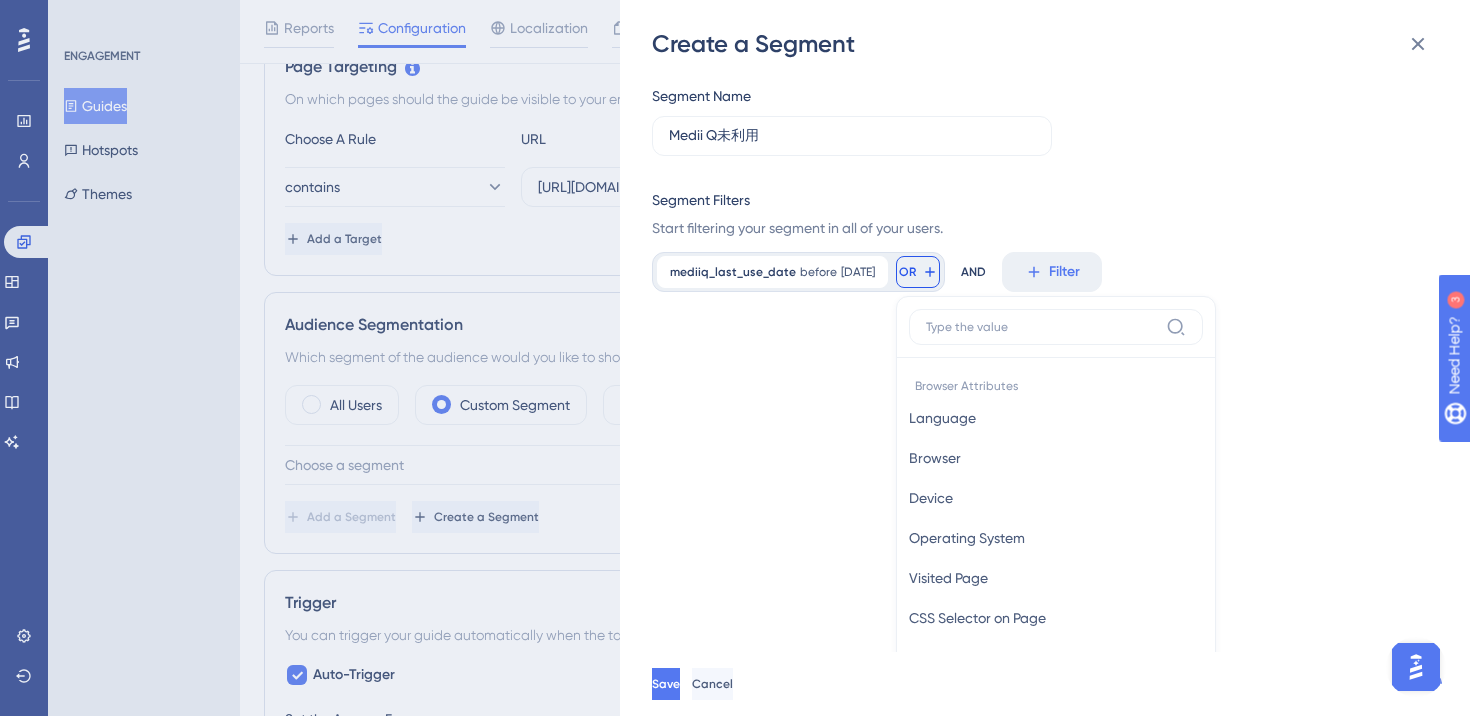scroll, scrollTop: 143, scrollLeft: 0, axis: vertical 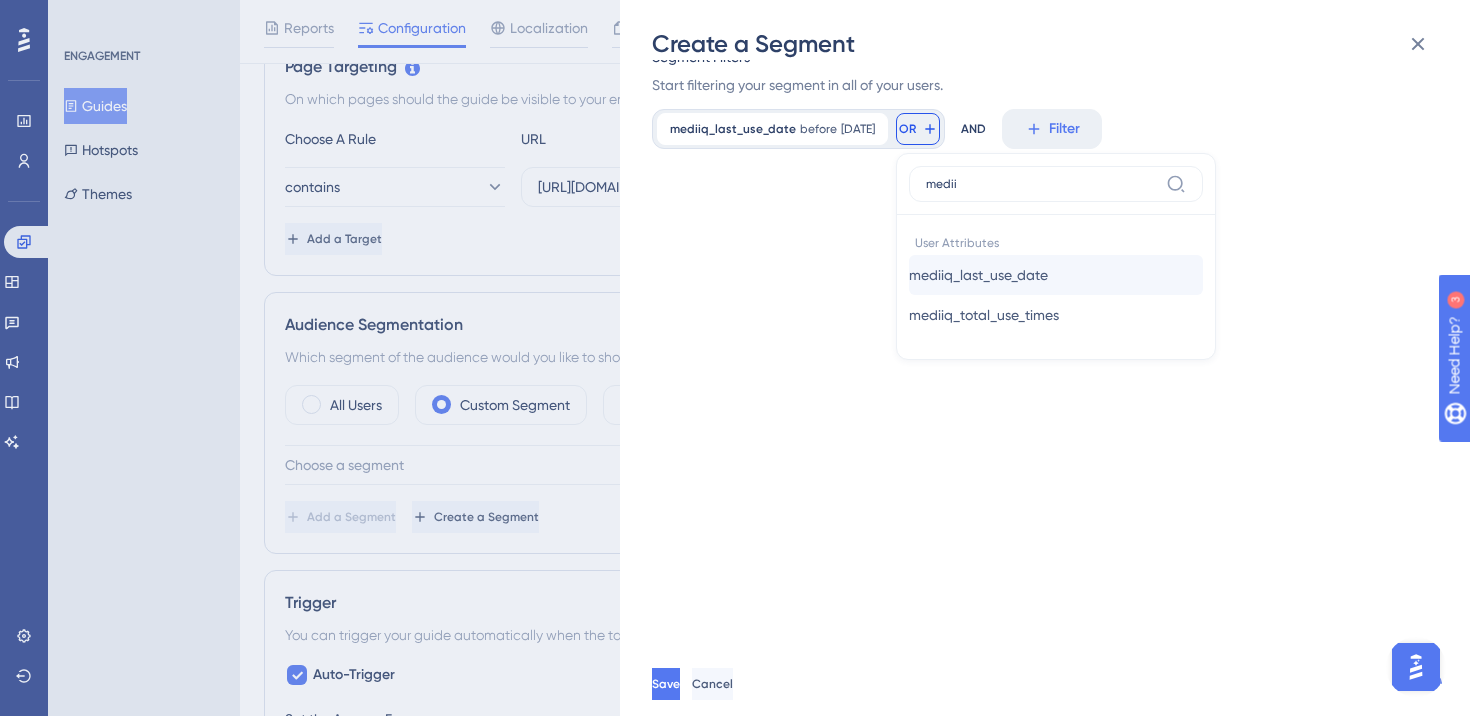 type on "medii" 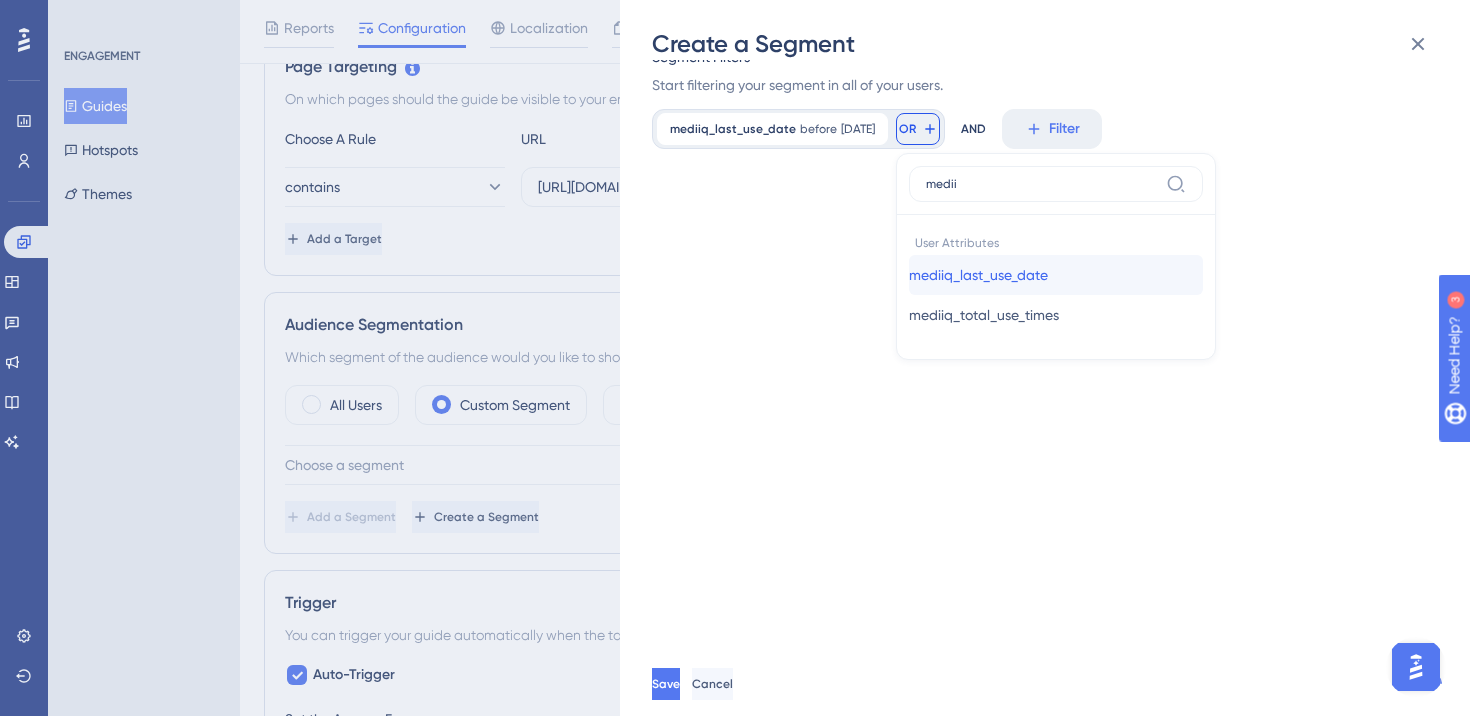 click on "mediiq_last_use_date mediiq_last_use_date" at bounding box center [1056, 275] 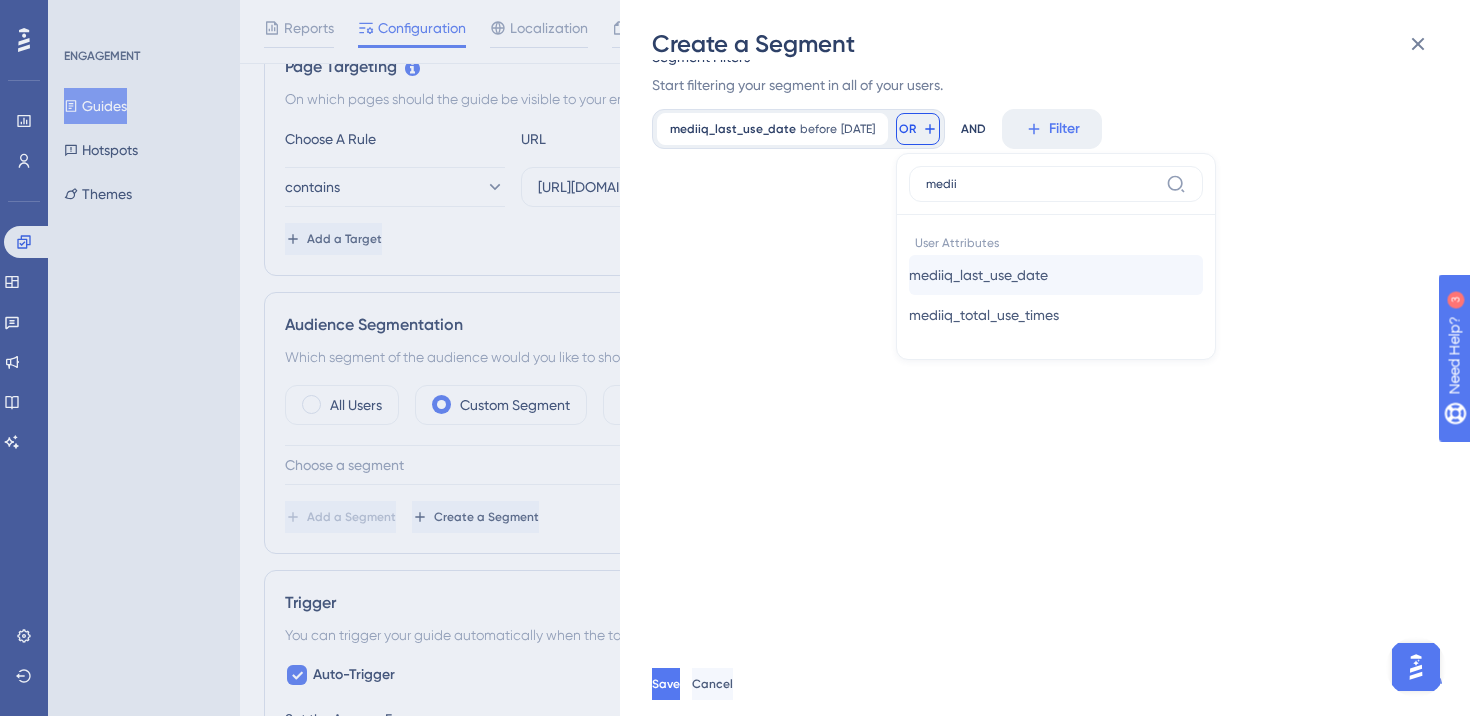scroll, scrollTop: 0, scrollLeft: 0, axis: both 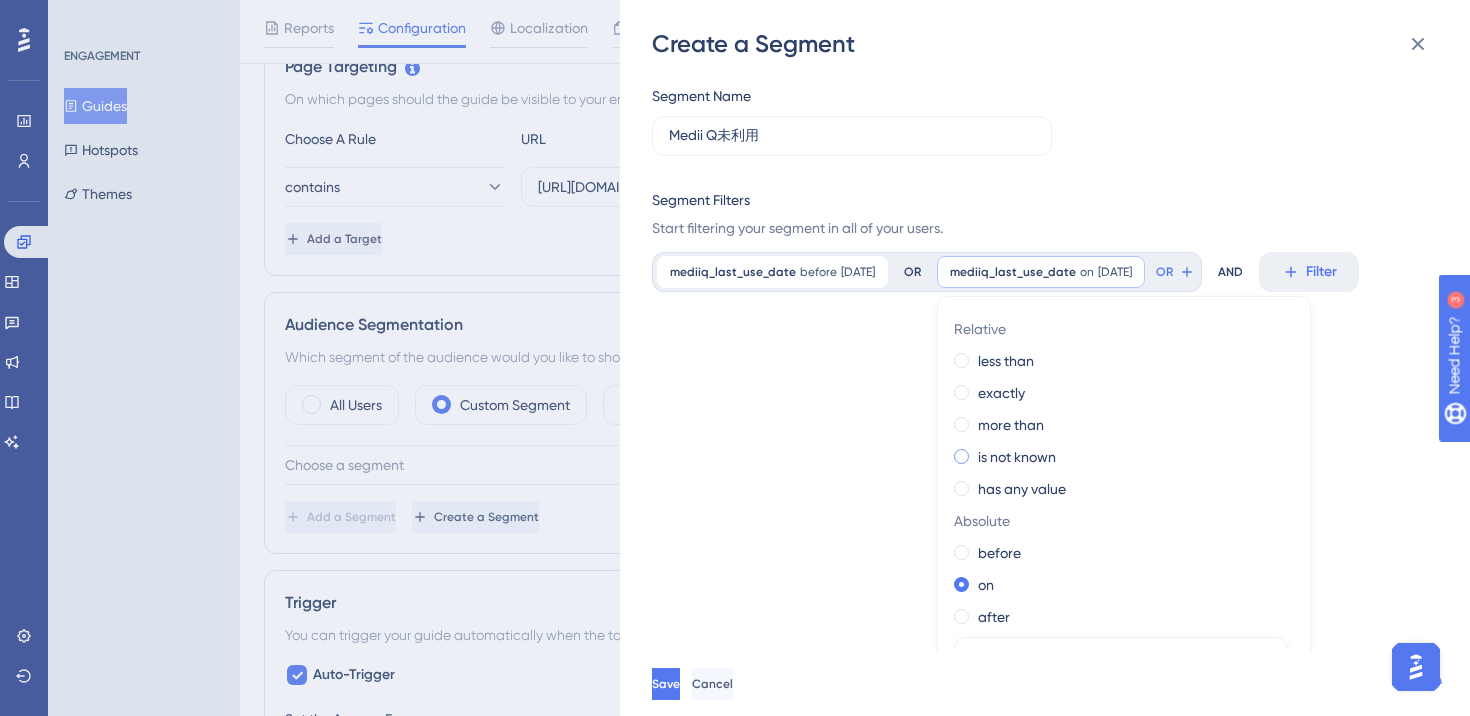 click on "is not known" at bounding box center [1017, 457] 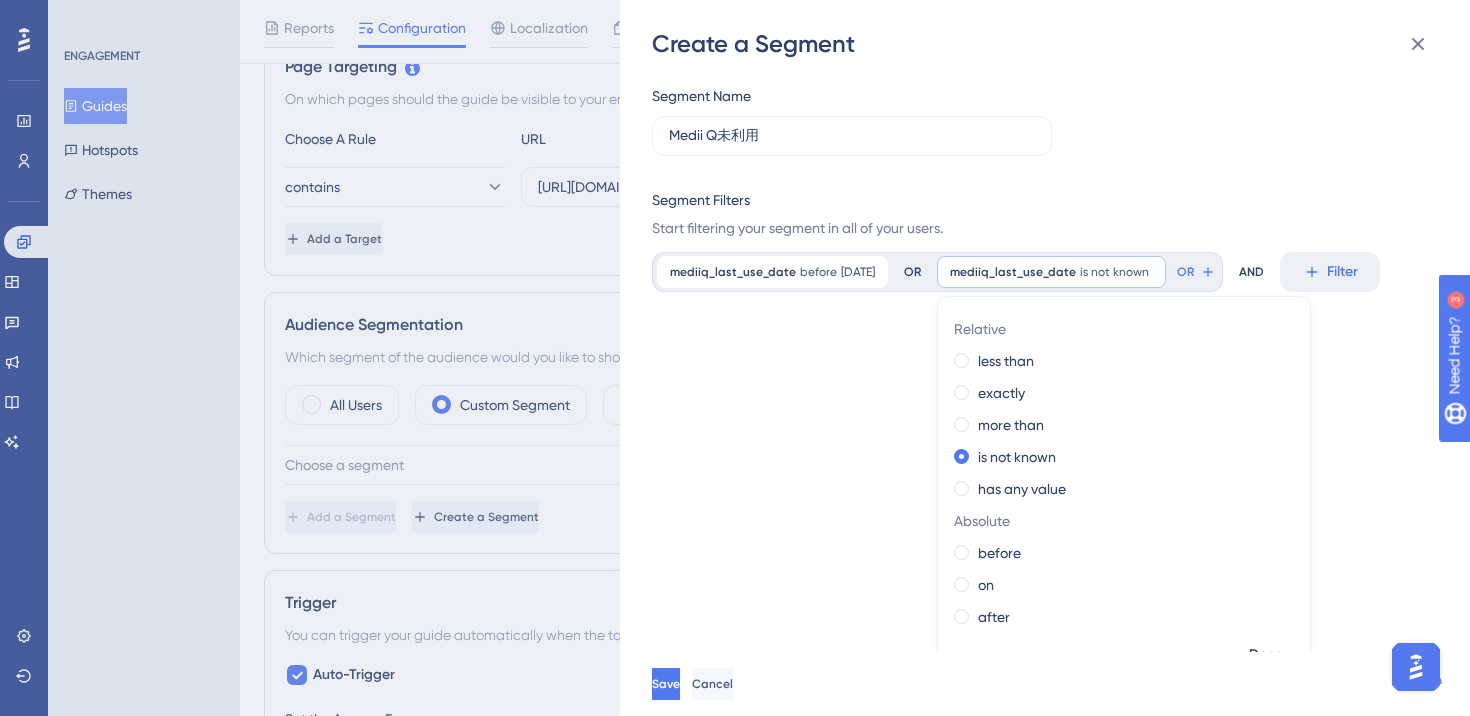 click on "Segment Name Medii Q未利用 Segment Filters Start filtering your segment in all of your users. mediiq_last_use_date before [DATE] [DATE] Remove OR mediiq_last_use_date is not known Remove Relative less than exactly more than is not known has any value Absolute before on after Done OR AND Filter" at bounding box center [1055, 356] 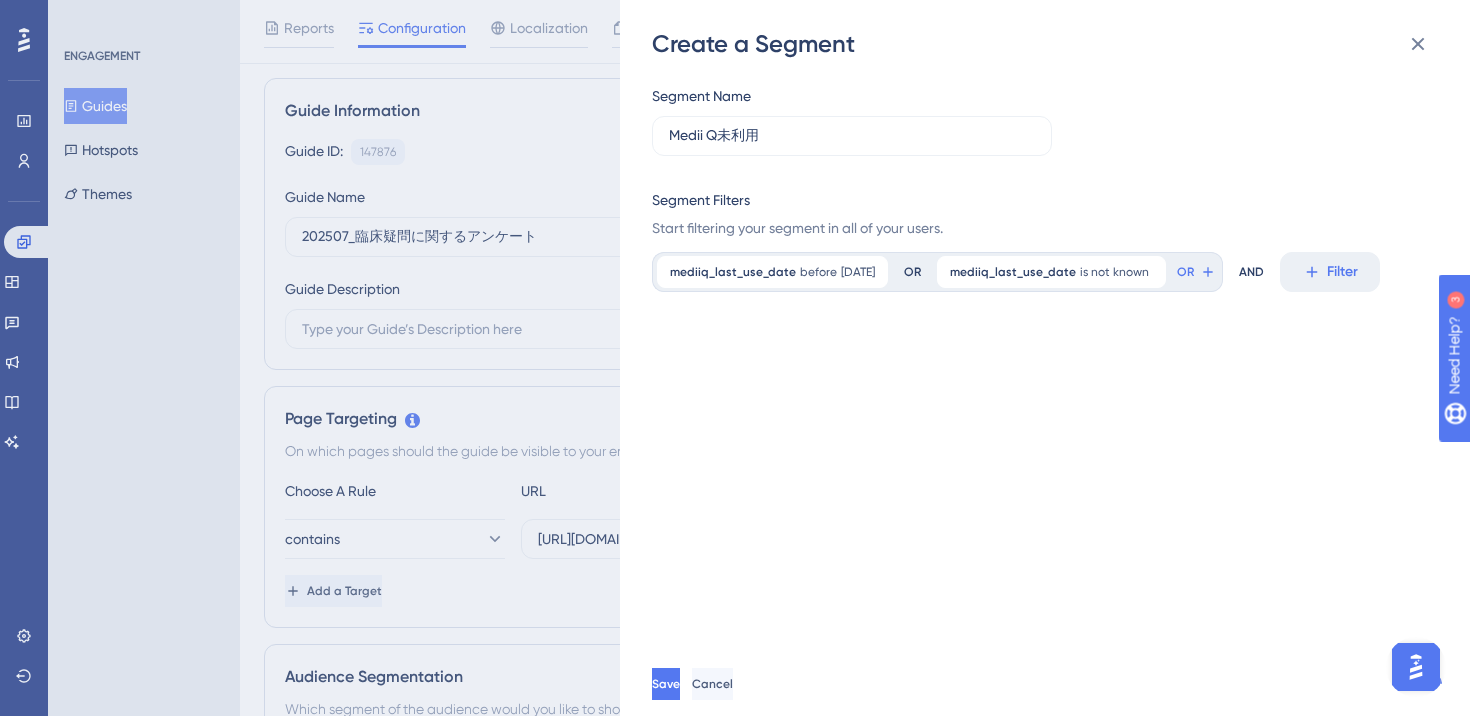 scroll, scrollTop: 118, scrollLeft: 0, axis: vertical 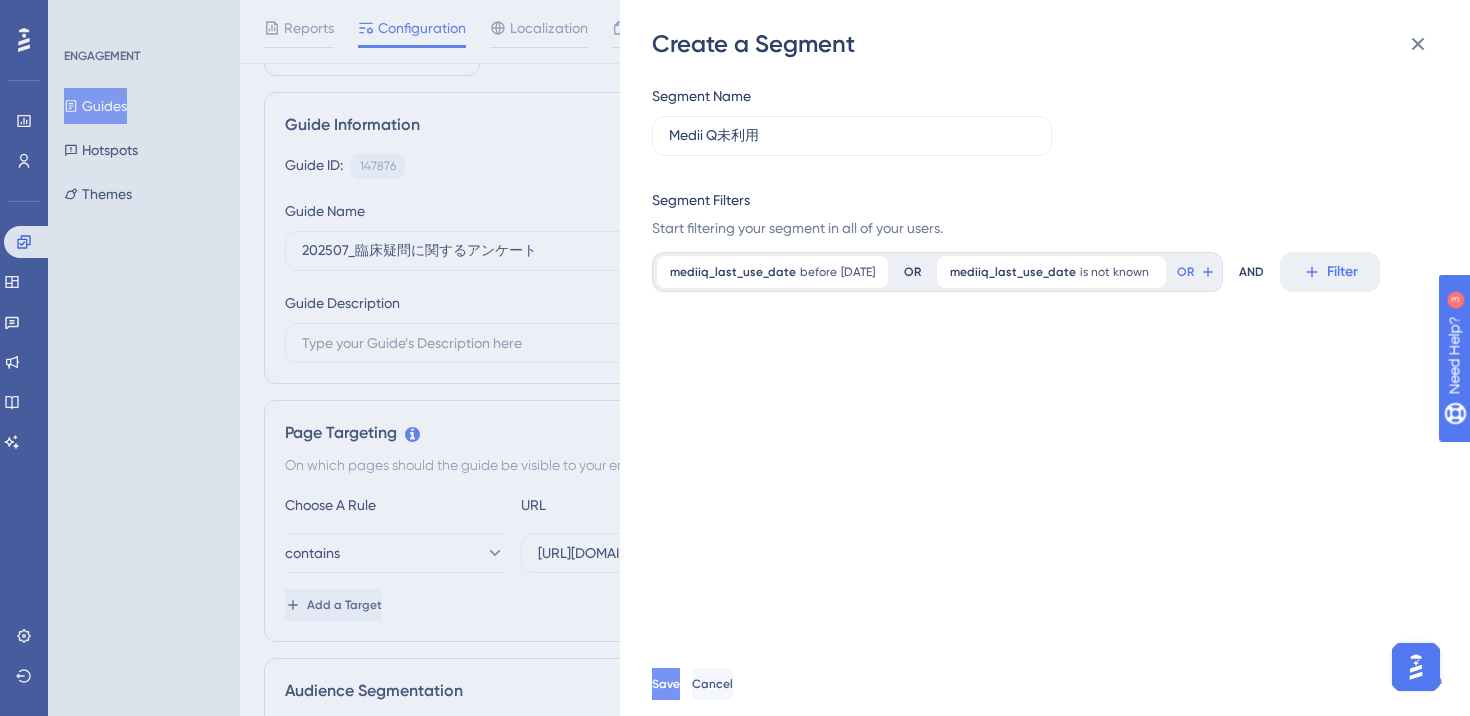click on "Save" at bounding box center [666, 684] 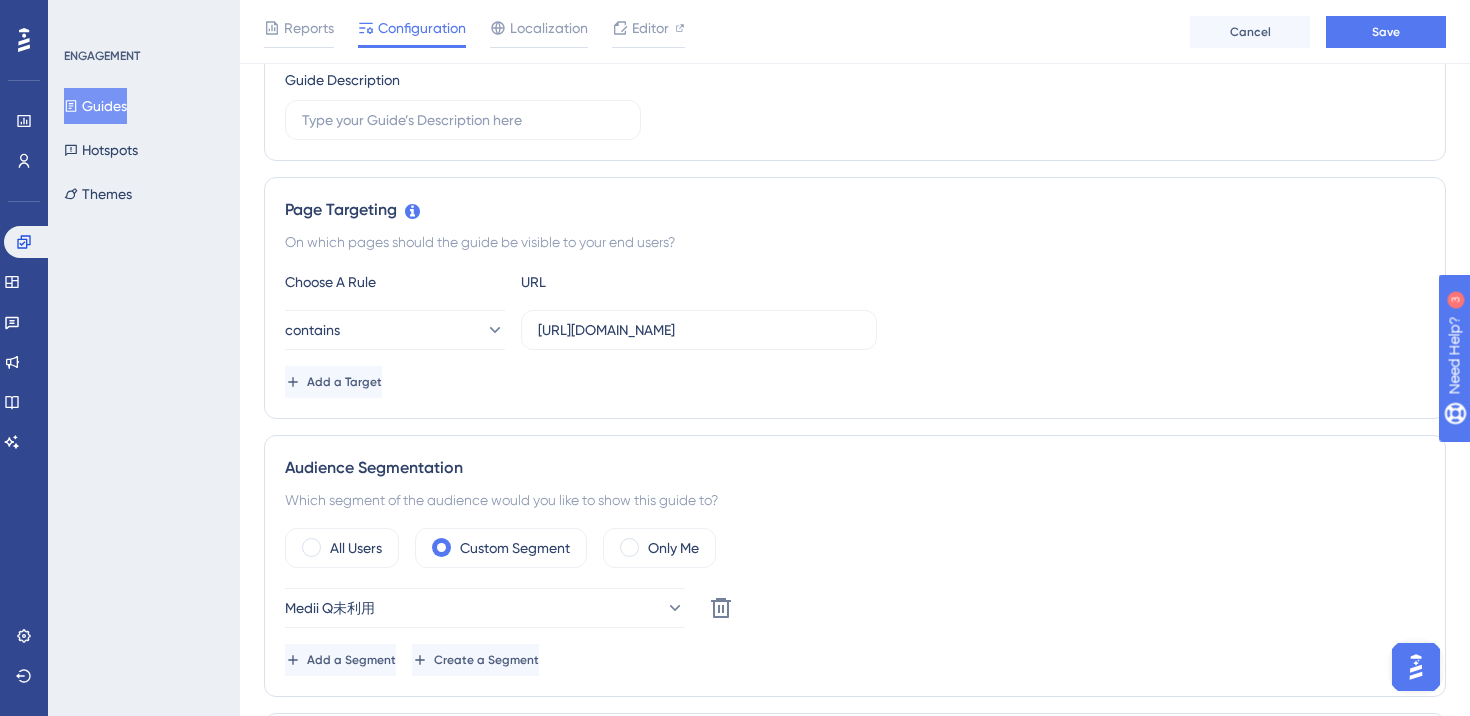 scroll, scrollTop: 344, scrollLeft: 0, axis: vertical 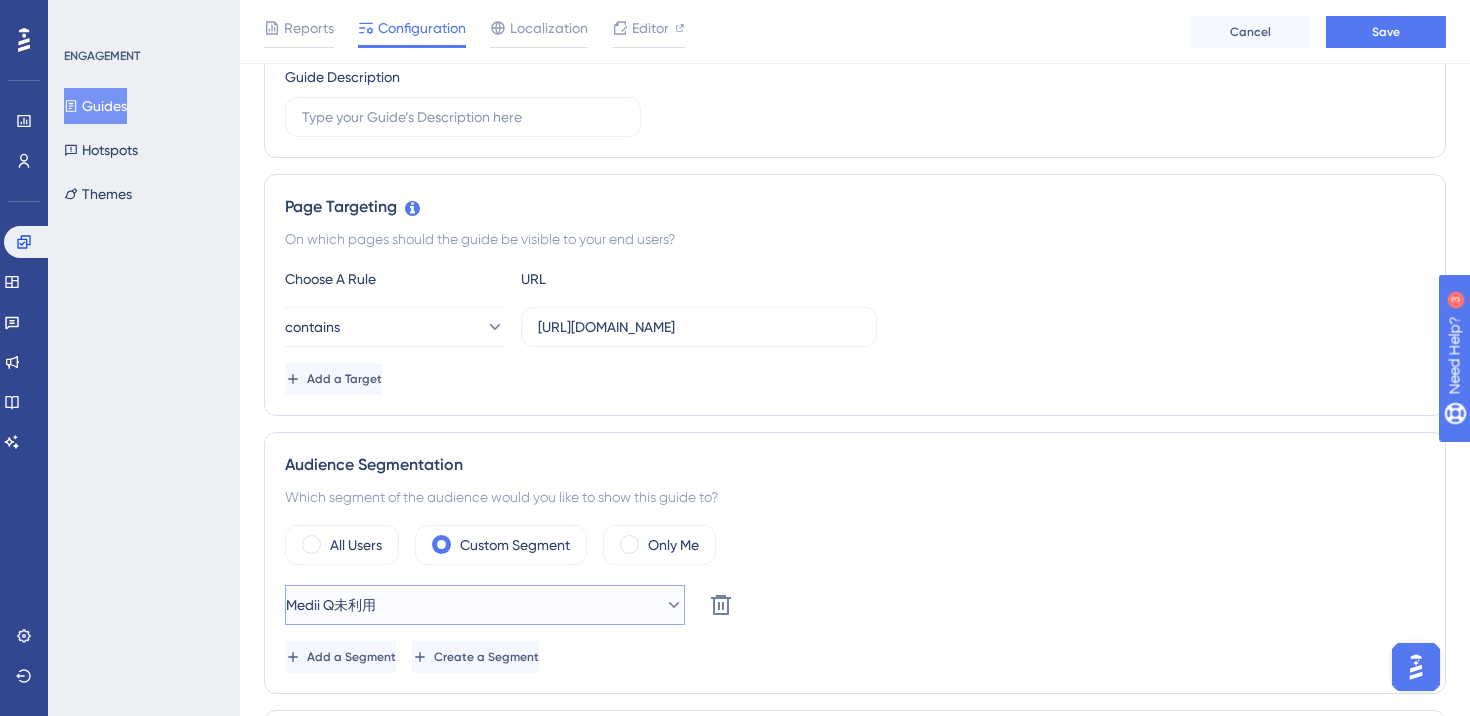 click on "Medii Q未利用" at bounding box center (485, 605) 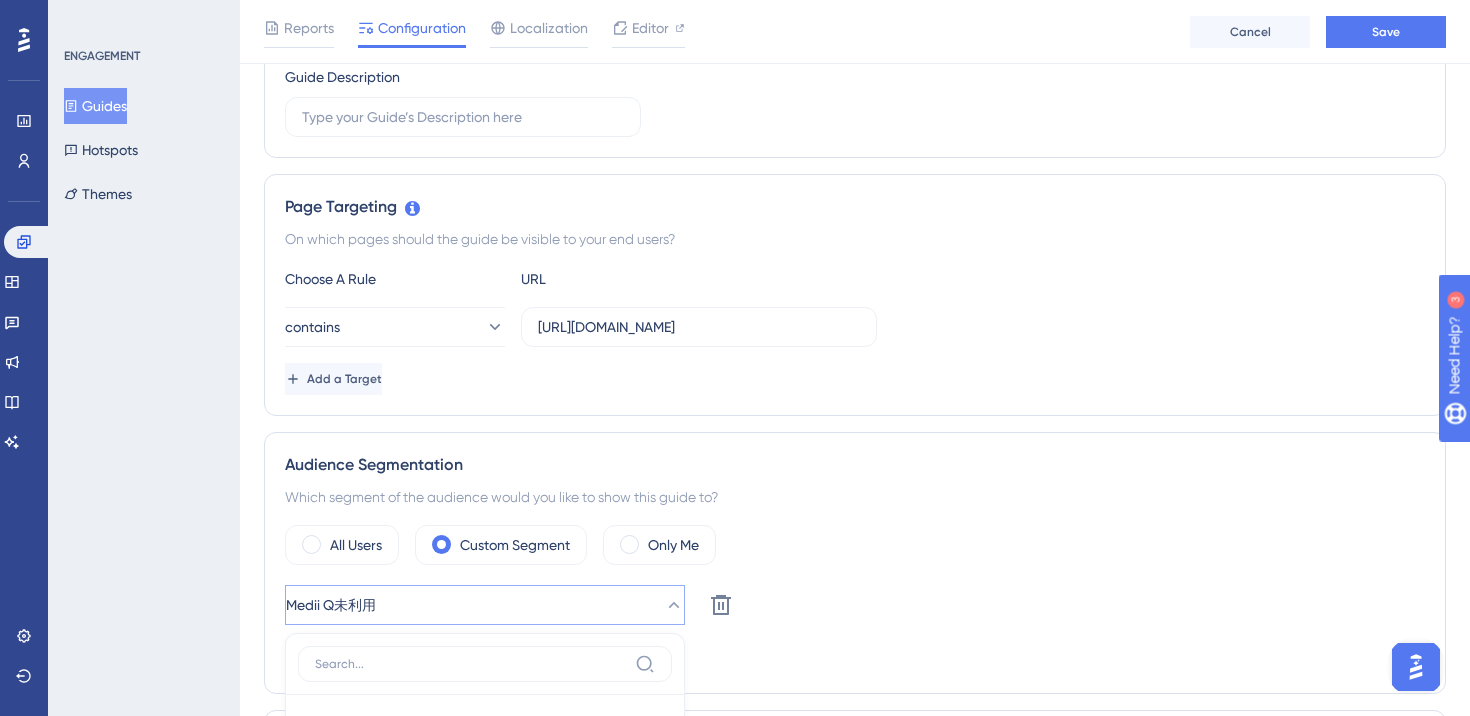 scroll, scrollTop: 804, scrollLeft: 0, axis: vertical 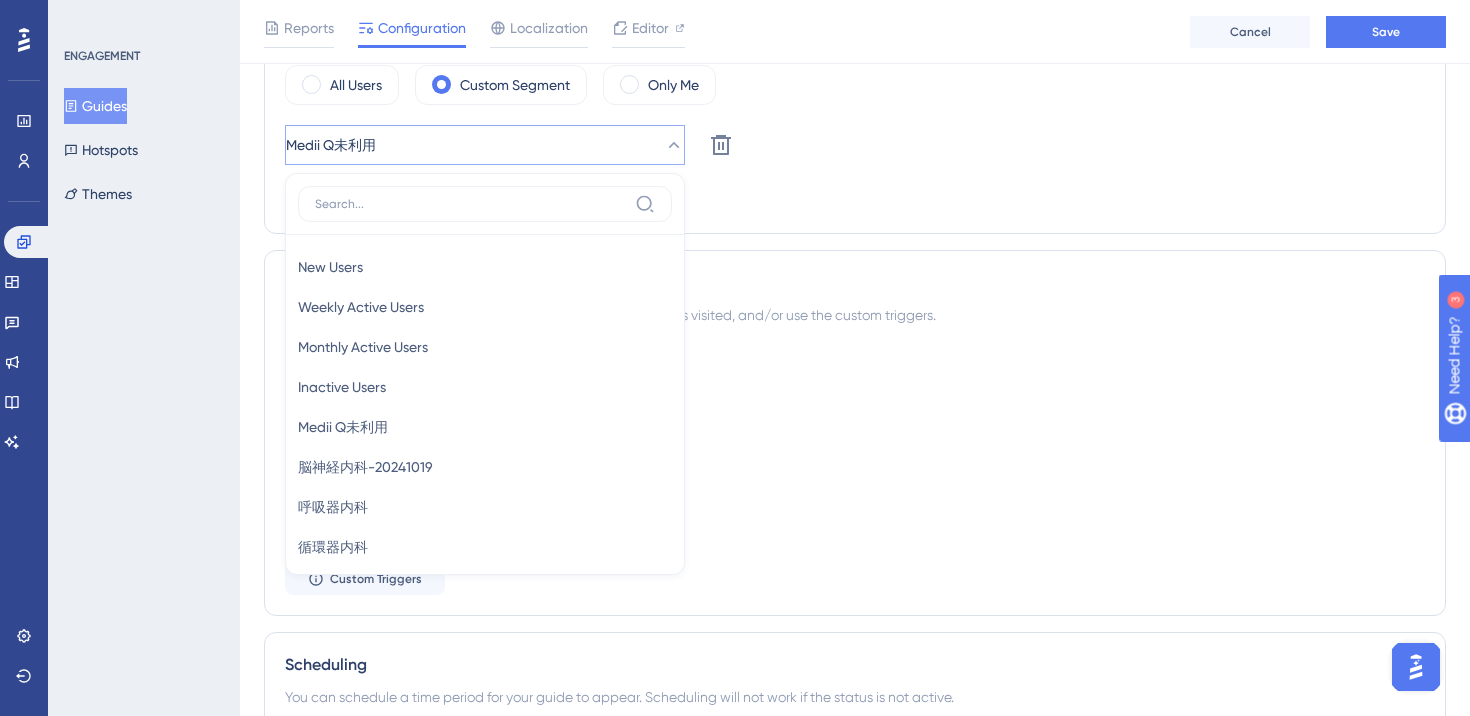 click on "Set the Display Priority This option will set the display priority between
auto-triggered materials in cases of conflicts between multiple materials Medium" at bounding box center [855, 511] 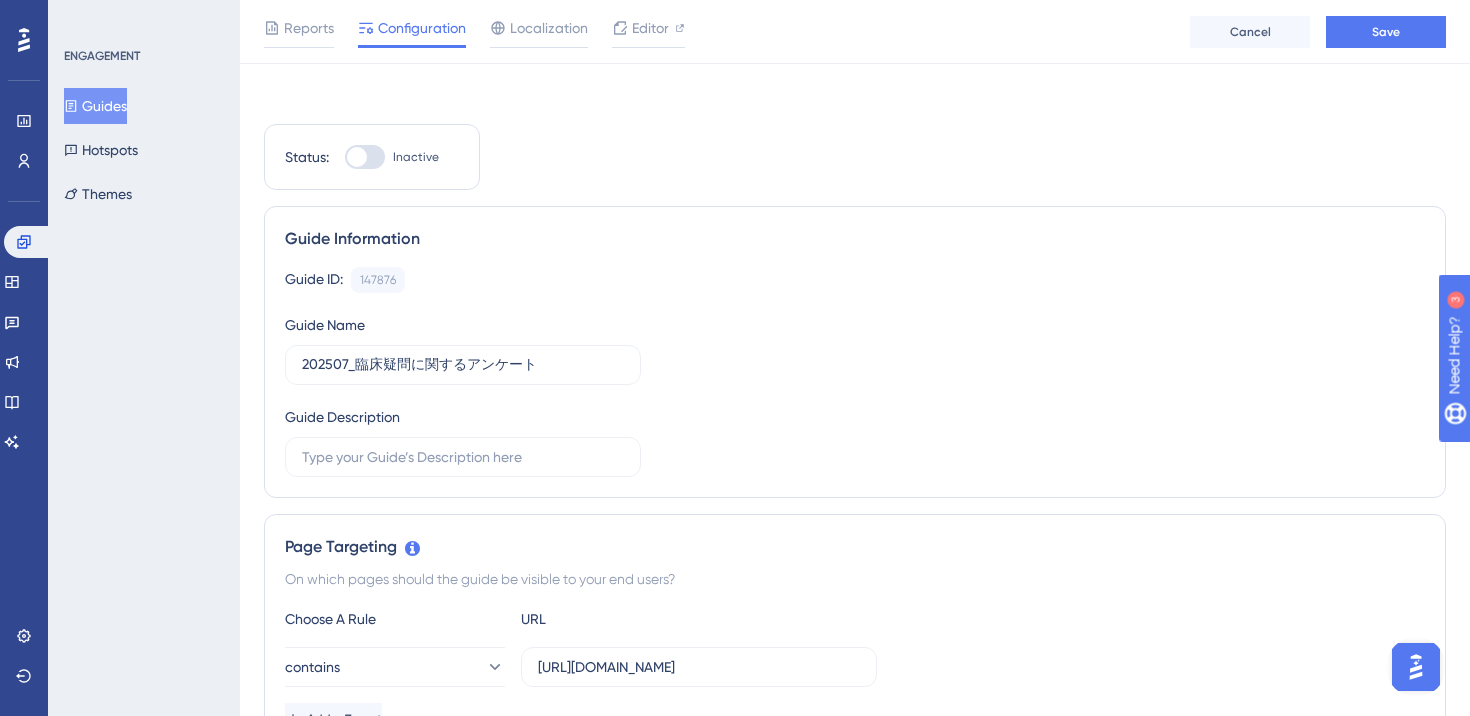 scroll, scrollTop: 0, scrollLeft: 0, axis: both 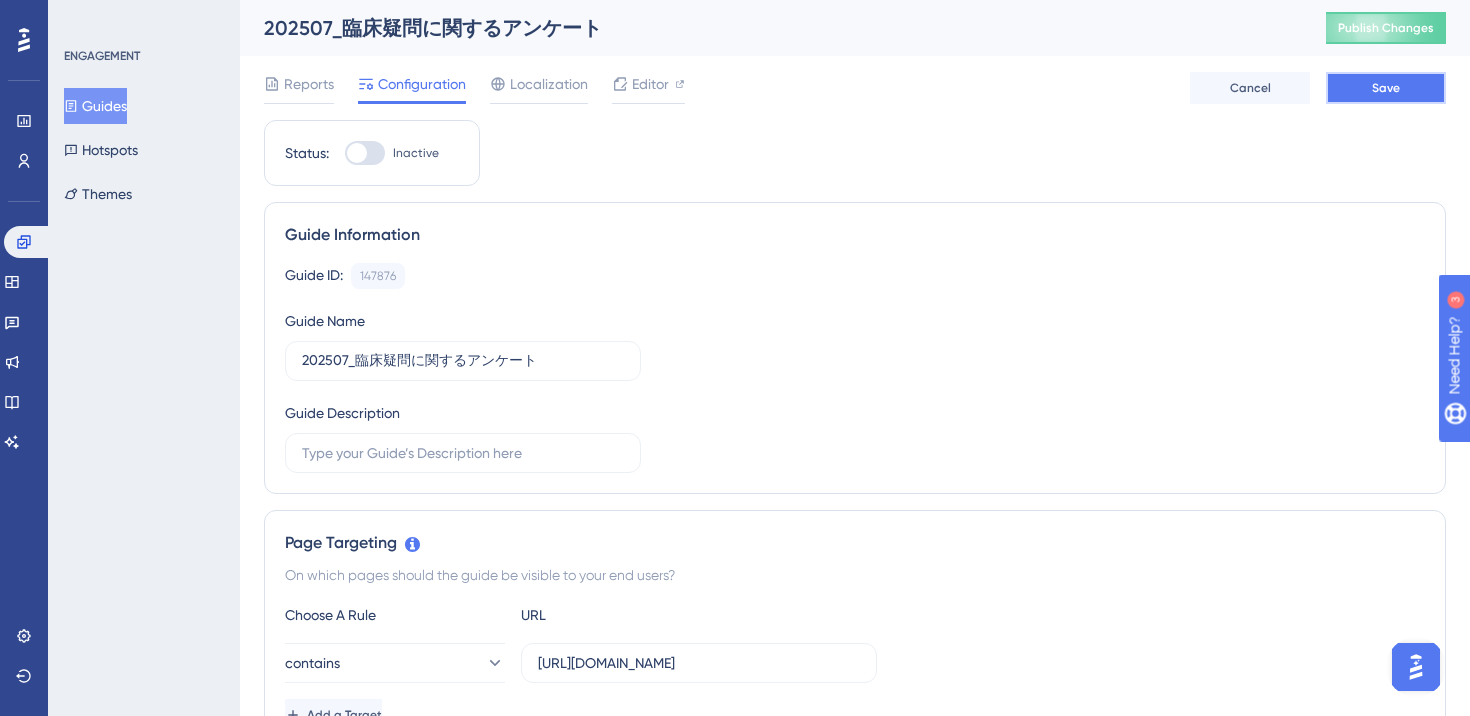 click on "Save" at bounding box center [1386, 88] 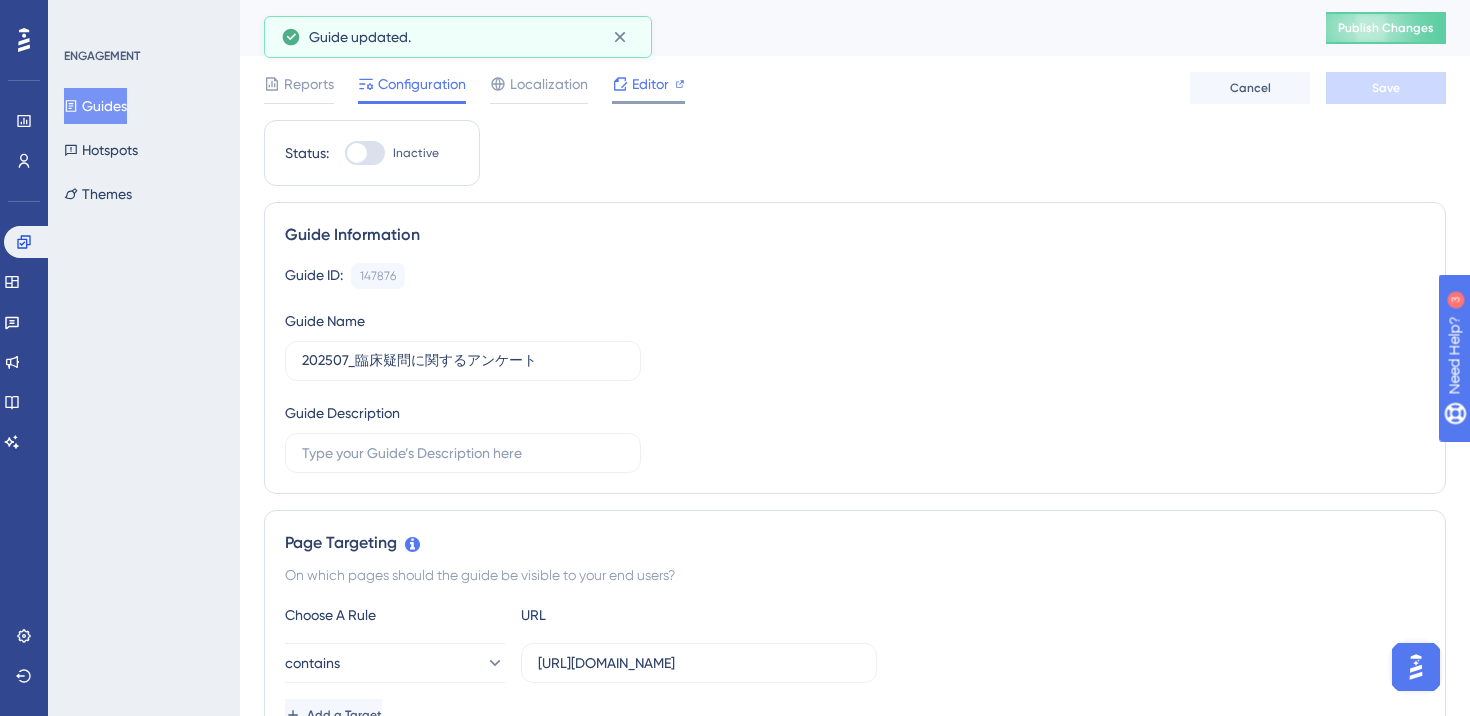 click on "Editor" at bounding box center (650, 84) 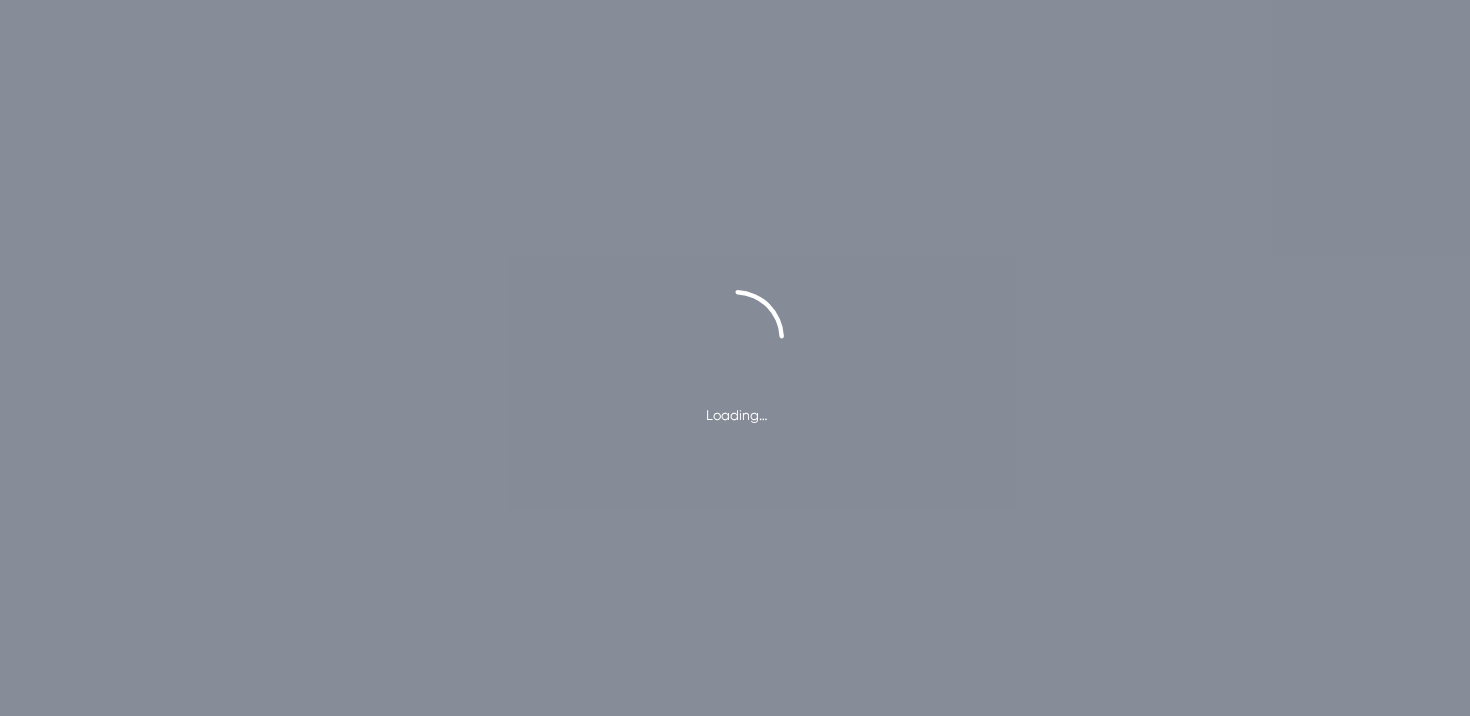scroll, scrollTop: 0, scrollLeft: 0, axis: both 